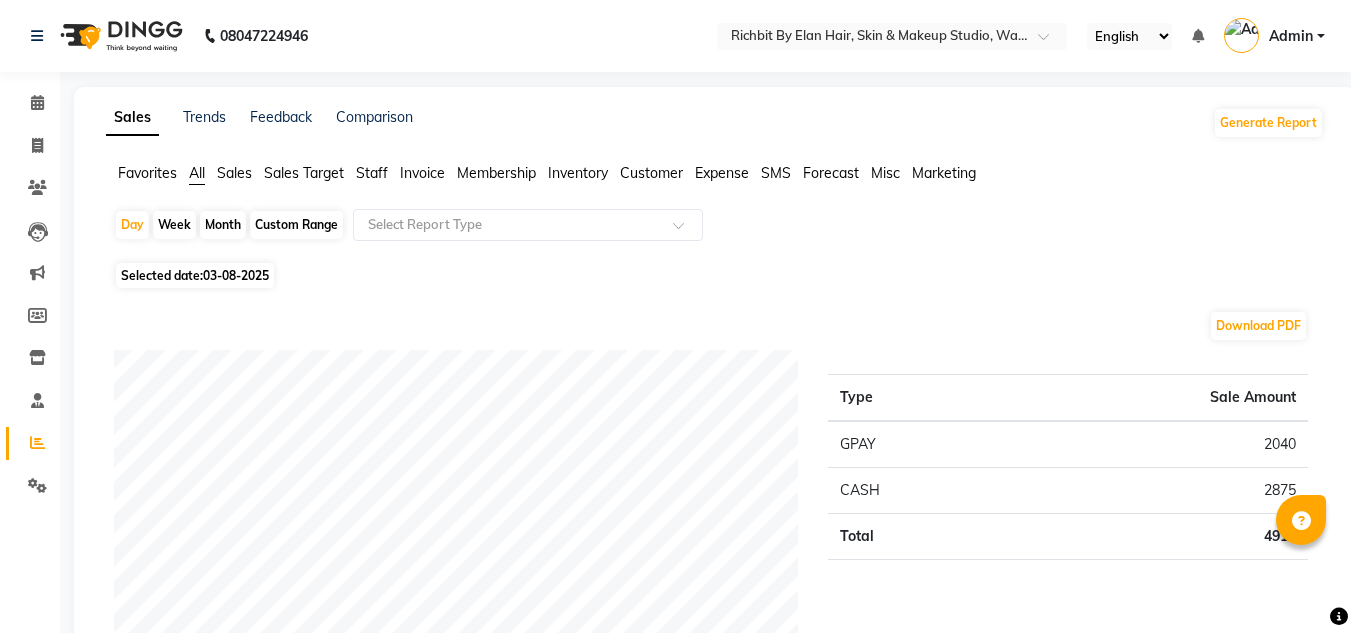 scroll, scrollTop: 300, scrollLeft: 0, axis: vertical 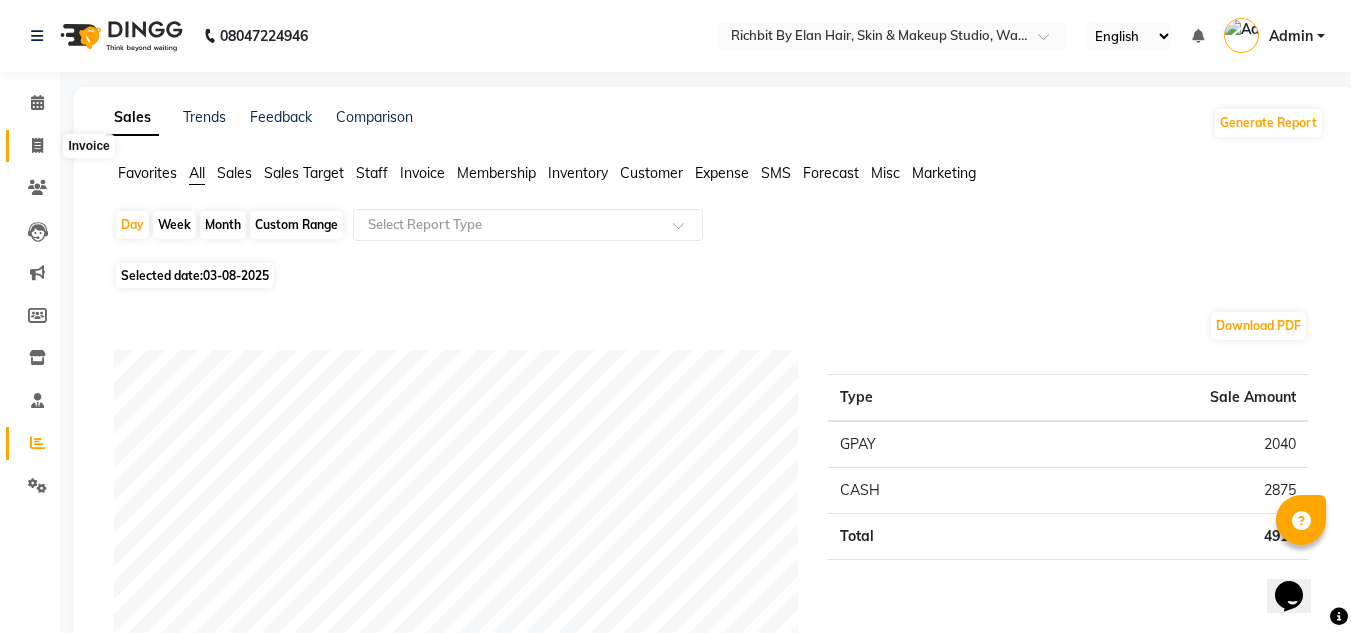 click 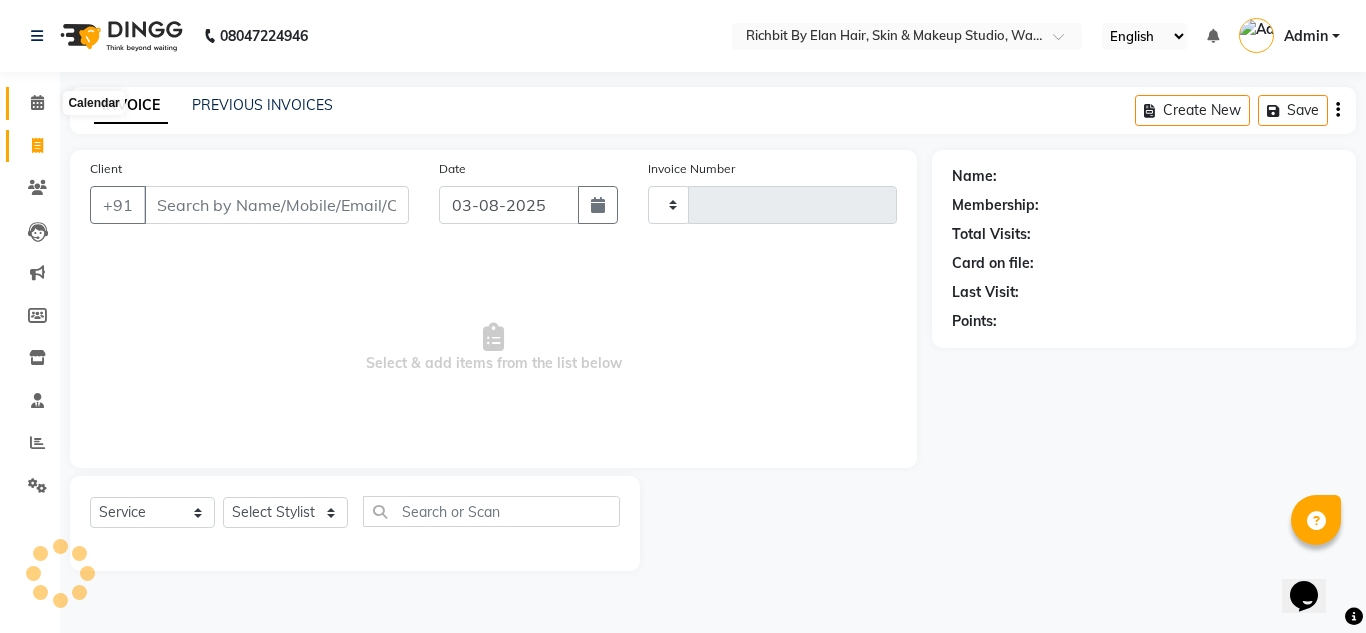 click 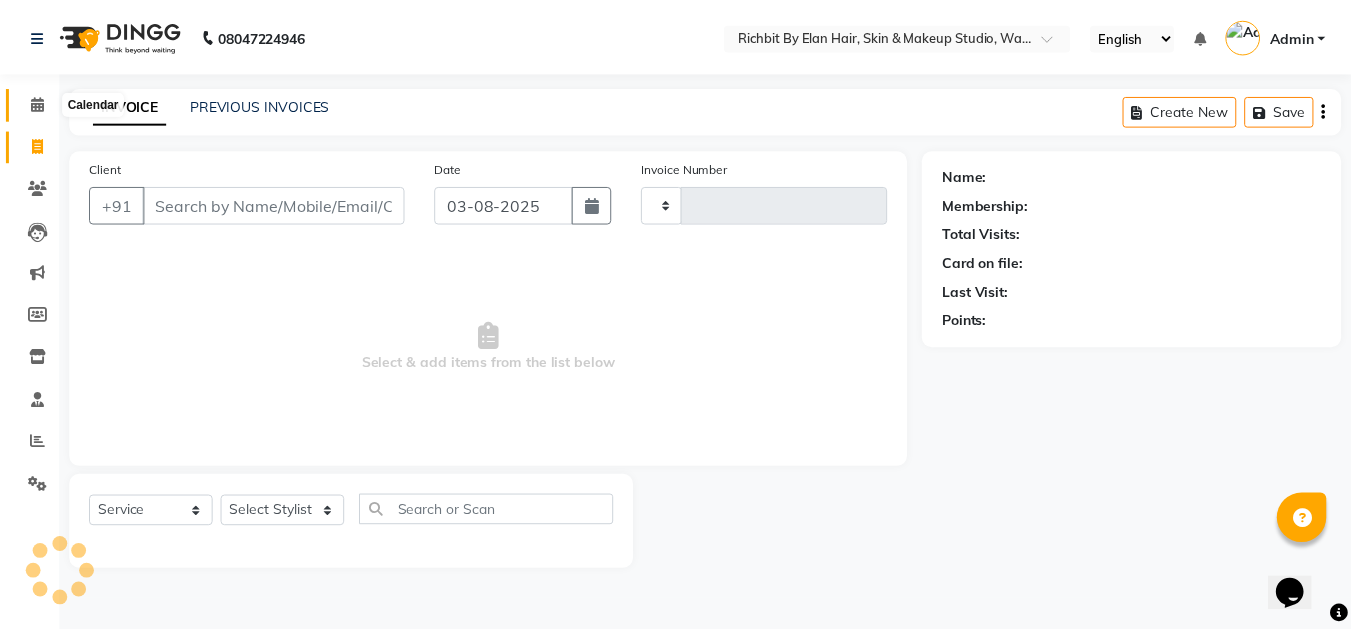 scroll, scrollTop: 35, scrollLeft: 0, axis: vertical 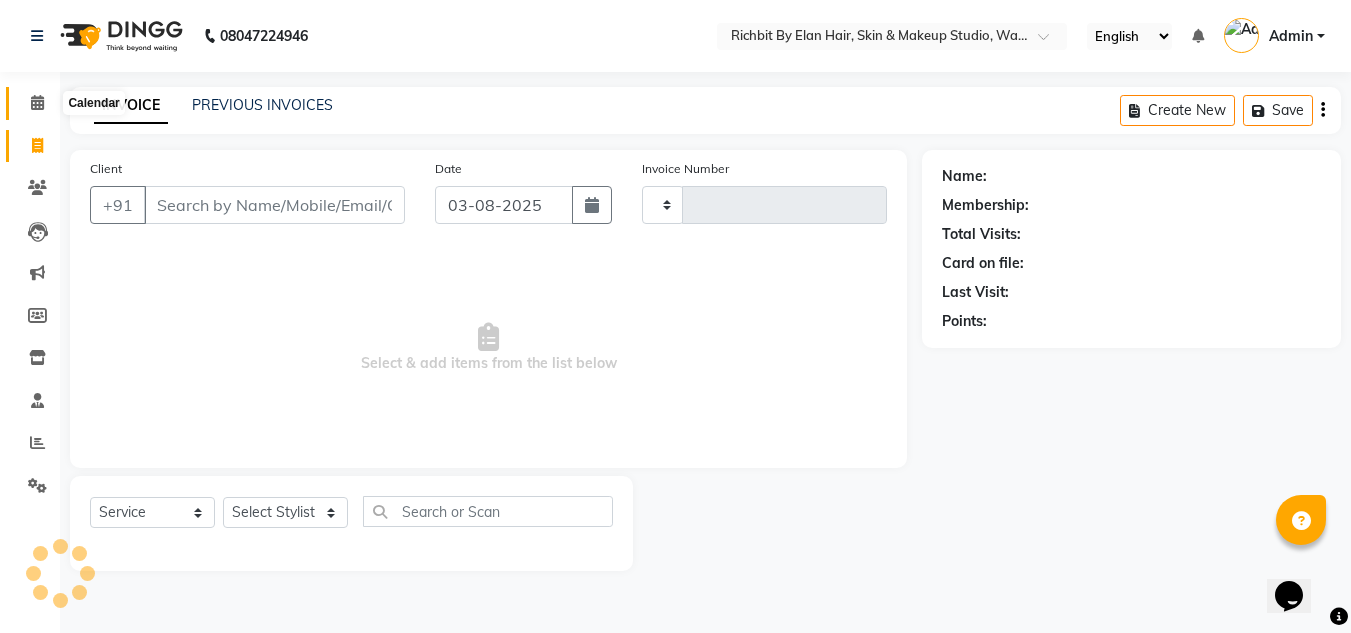 click 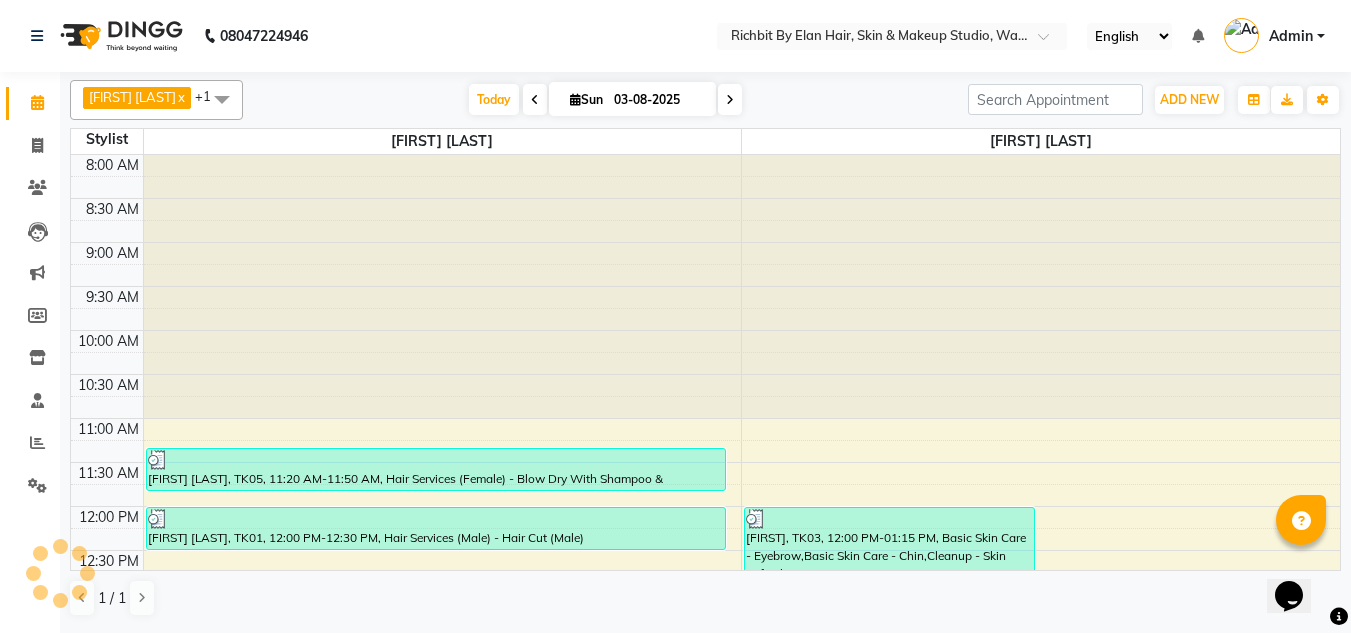 scroll, scrollTop: 0, scrollLeft: 0, axis: both 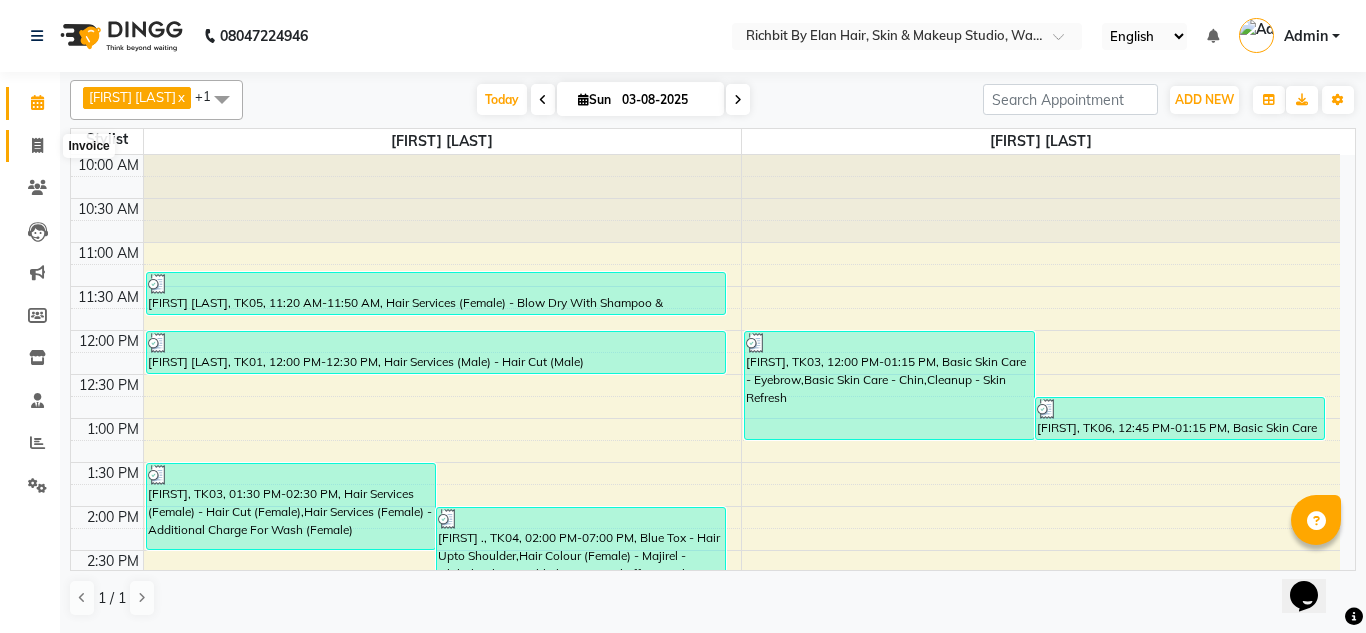 click 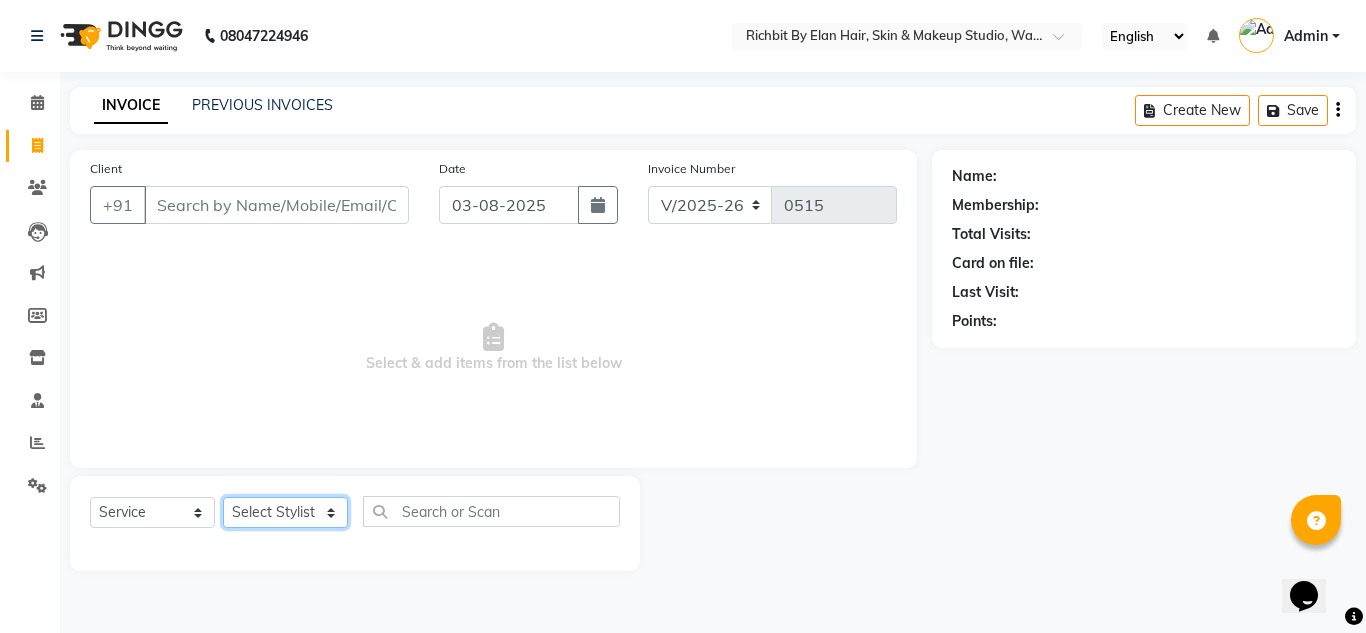 click on "Select Stylist [FIRST] [LAST] [FIRST] [LAST] [FIRST] [LAST] [FIRST] [LAST] [FIRST] [LAST]" 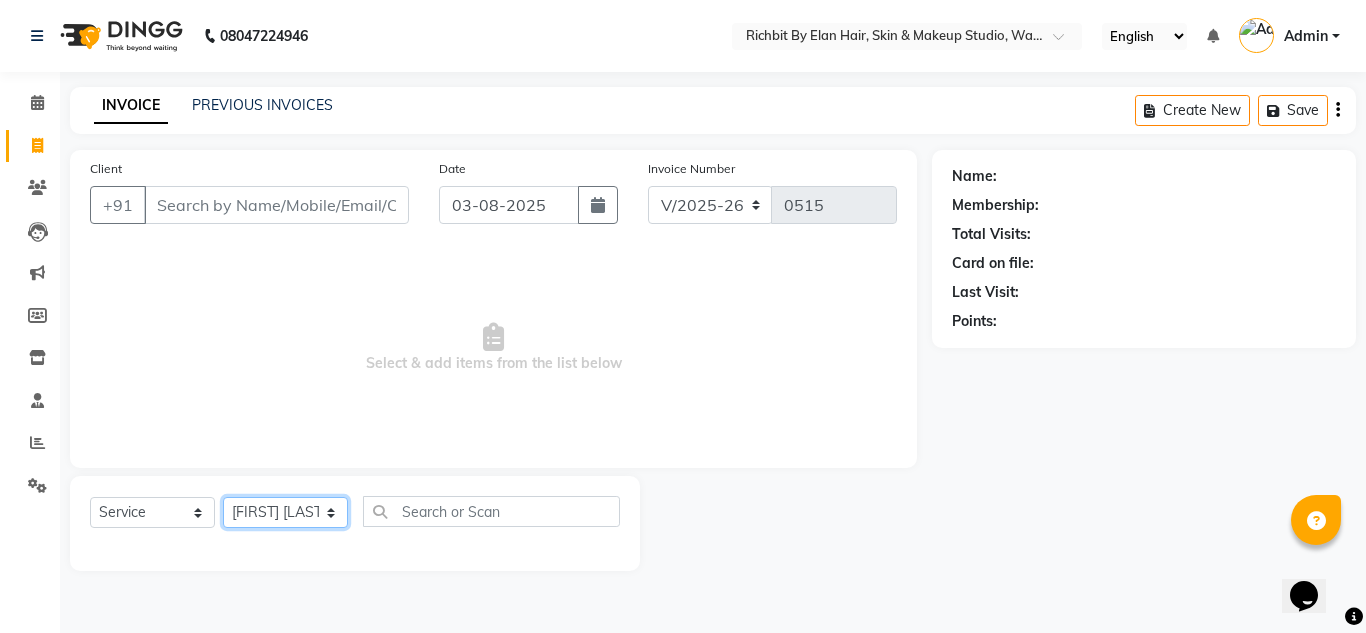click on "Select Stylist [FIRST] [LAST] [FIRST] [LAST] [FIRST] [LAST] [FIRST] [LAST] [FIRST] [LAST]" 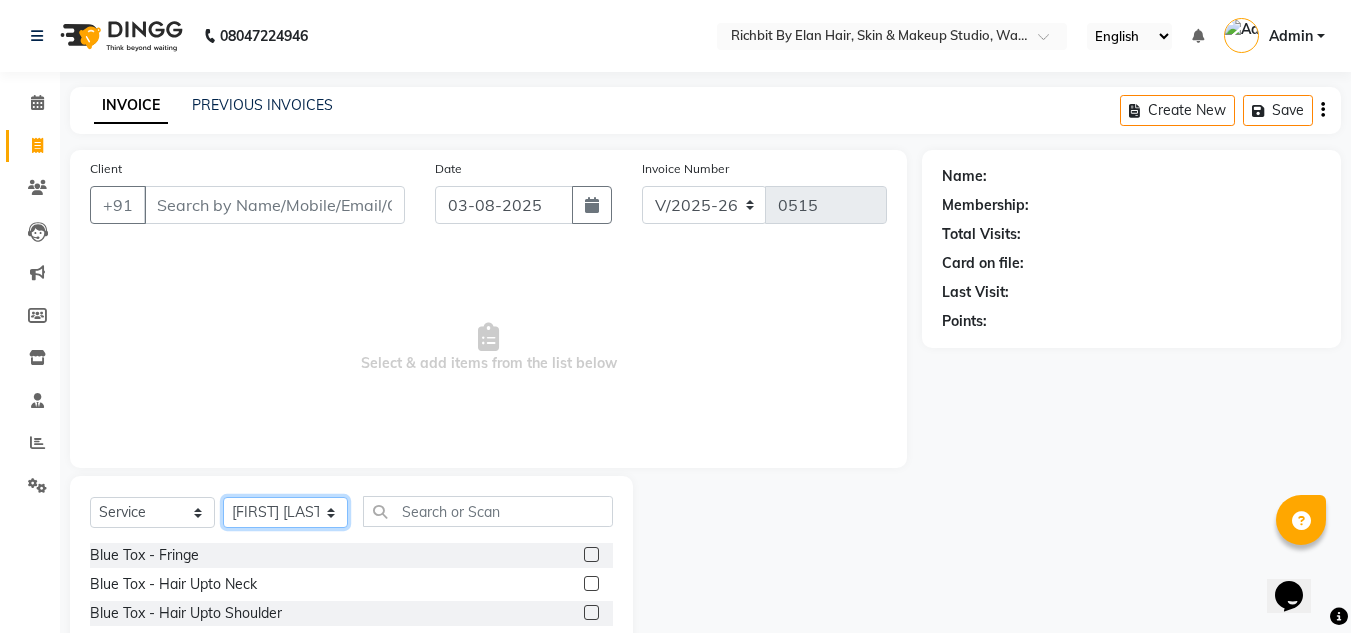 click on "Select Stylist [FIRST] [LAST] [FIRST] [LAST] [FIRST] [LAST] [FIRST] [LAST] [FIRST] [LAST]" 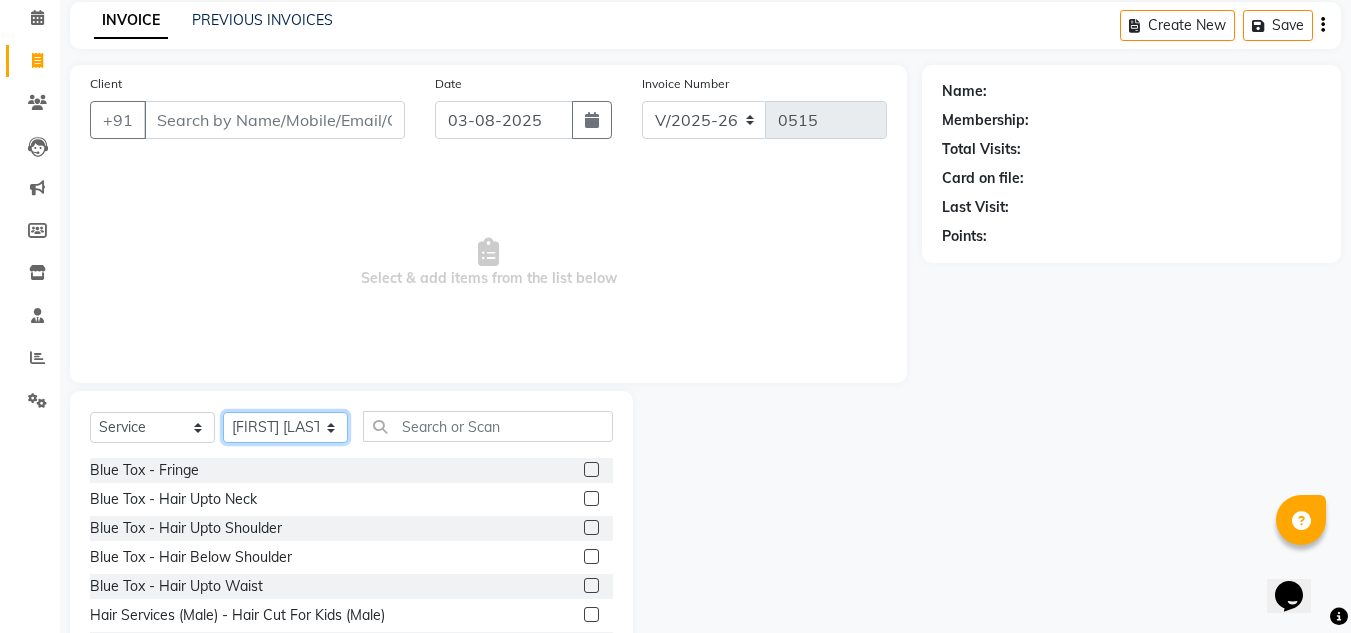 scroll, scrollTop: 168, scrollLeft: 0, axis: vertical 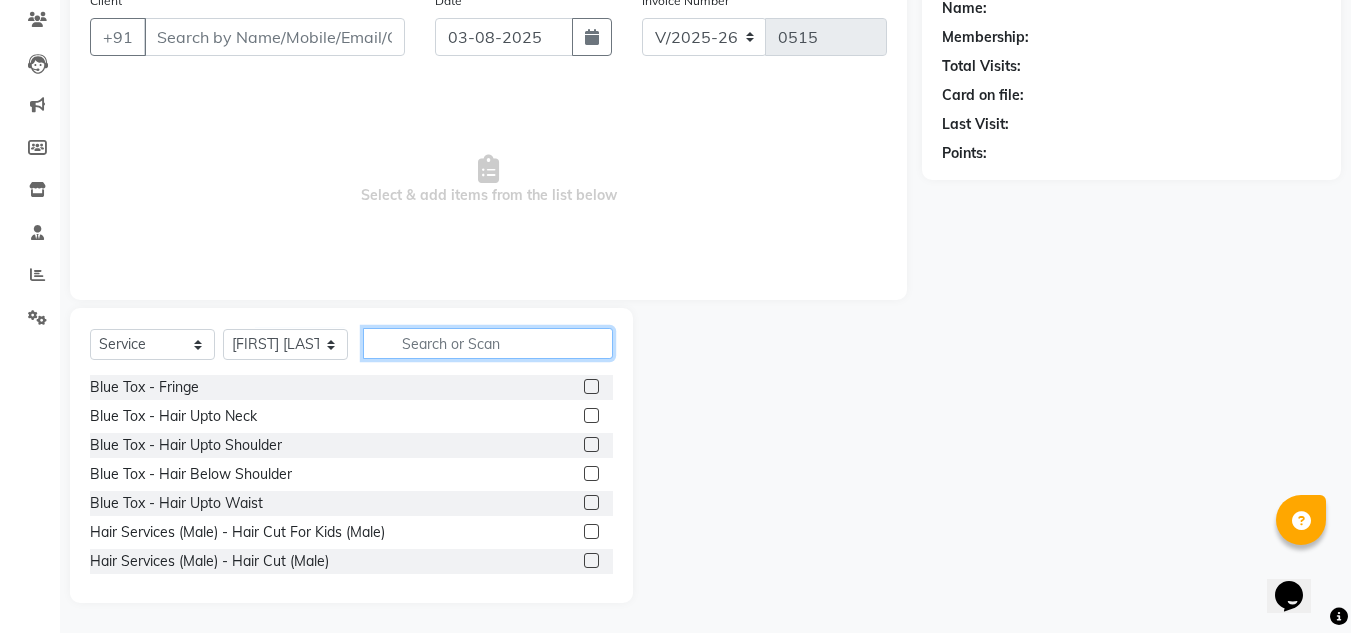 click 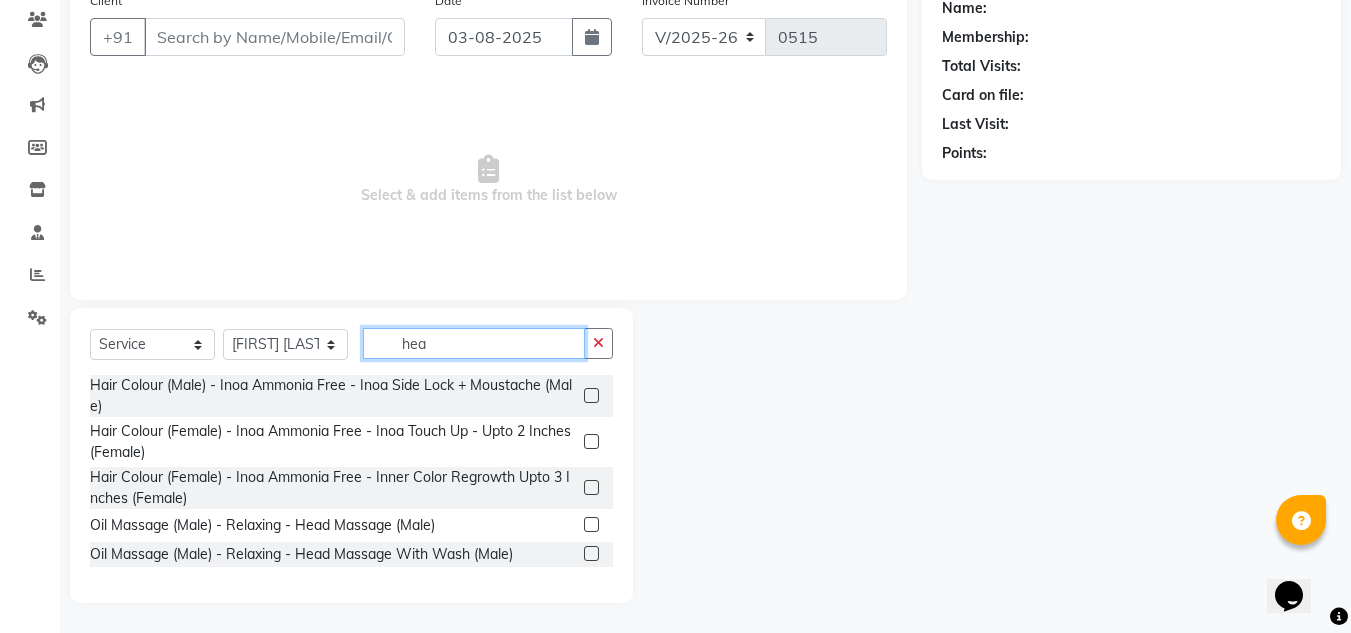 scroll, scrollTop: 142, scrollLeft: 0, axis: vertical 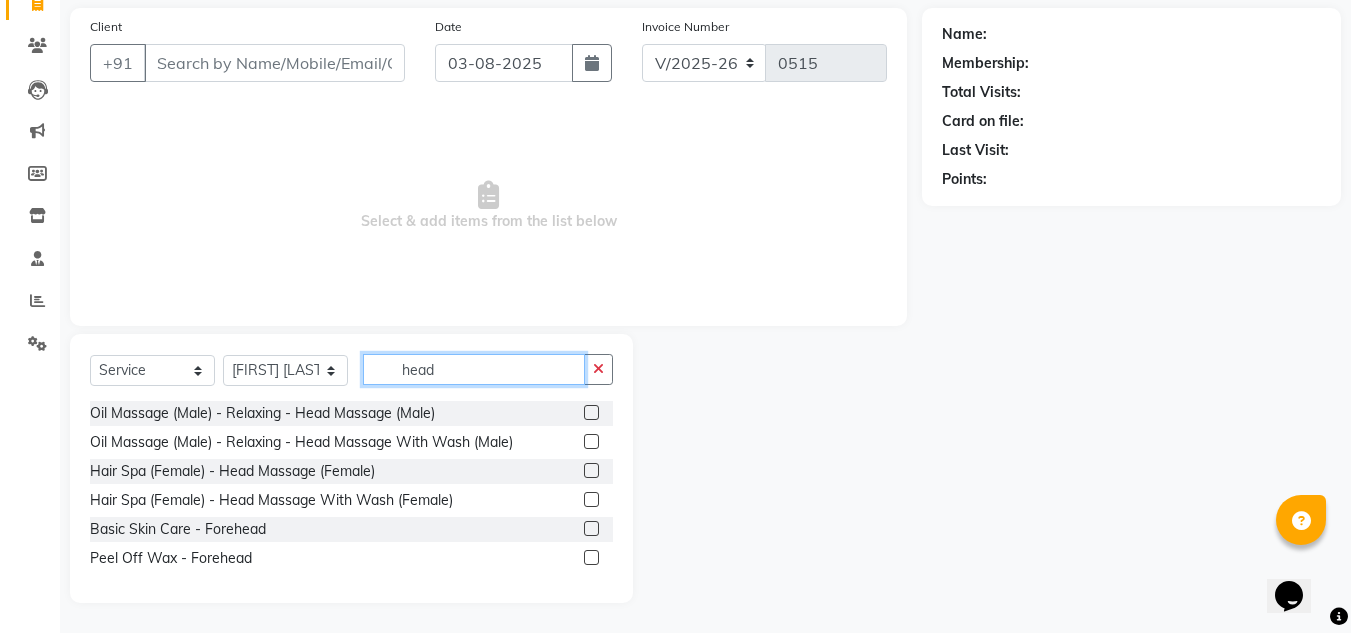 type on "head" 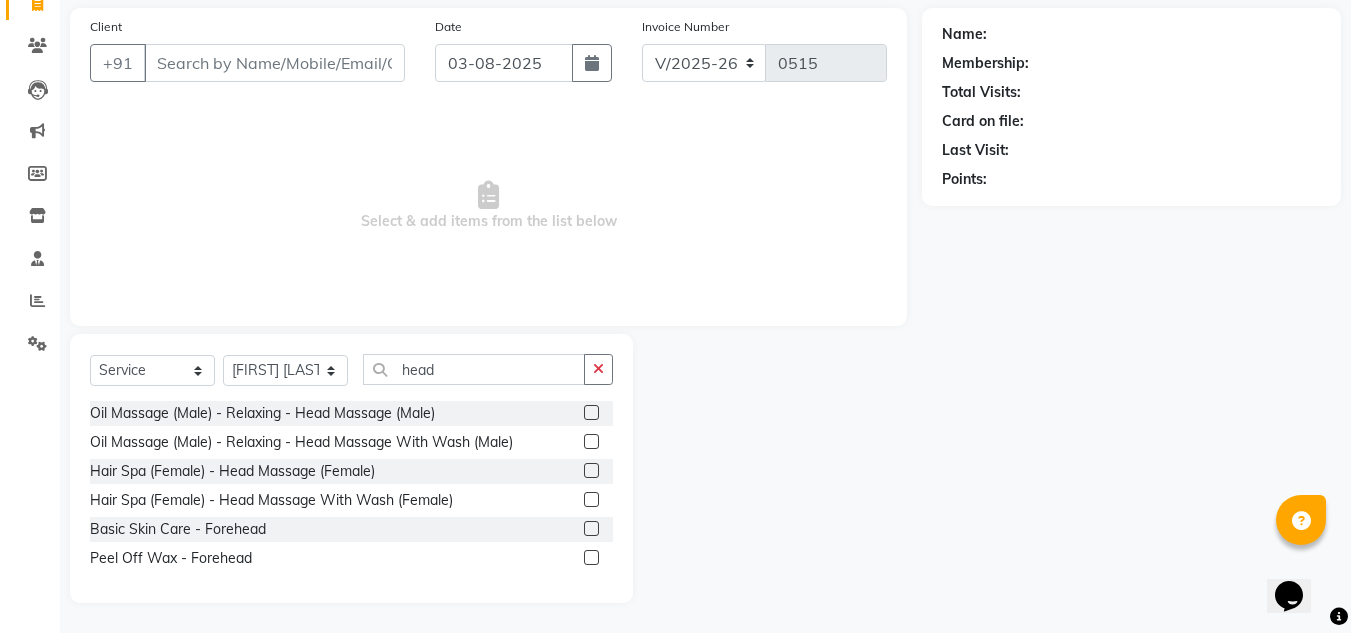 click 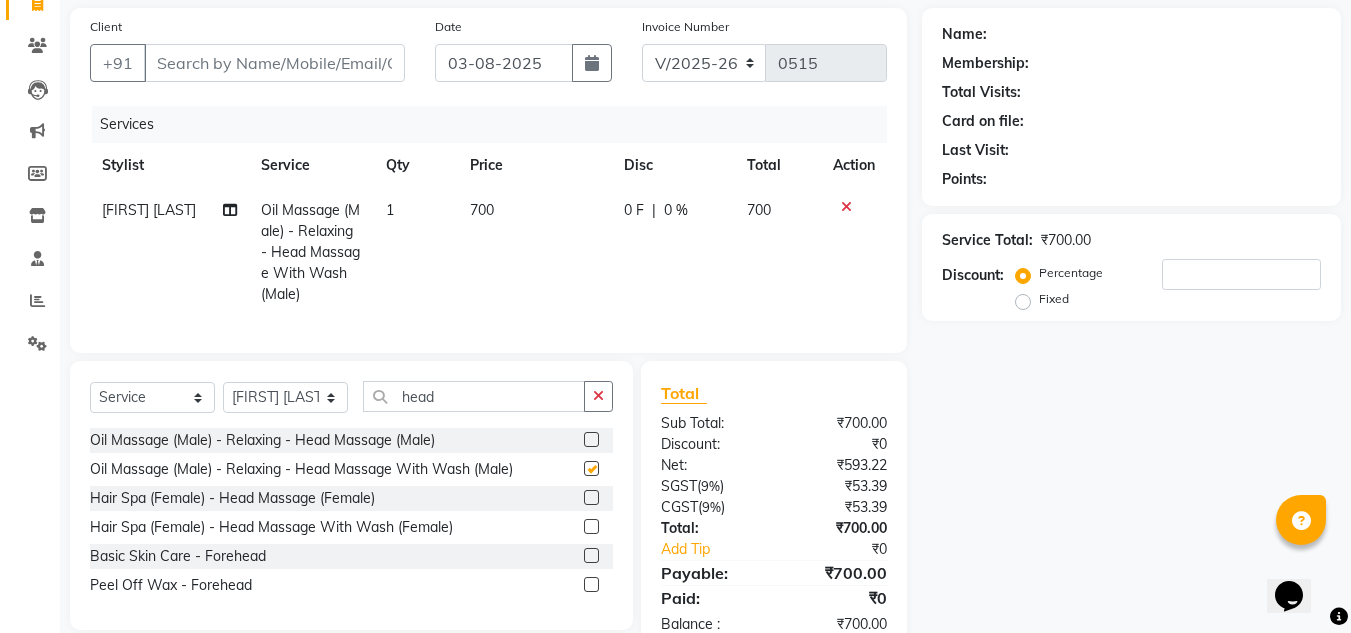checkbox on "false" 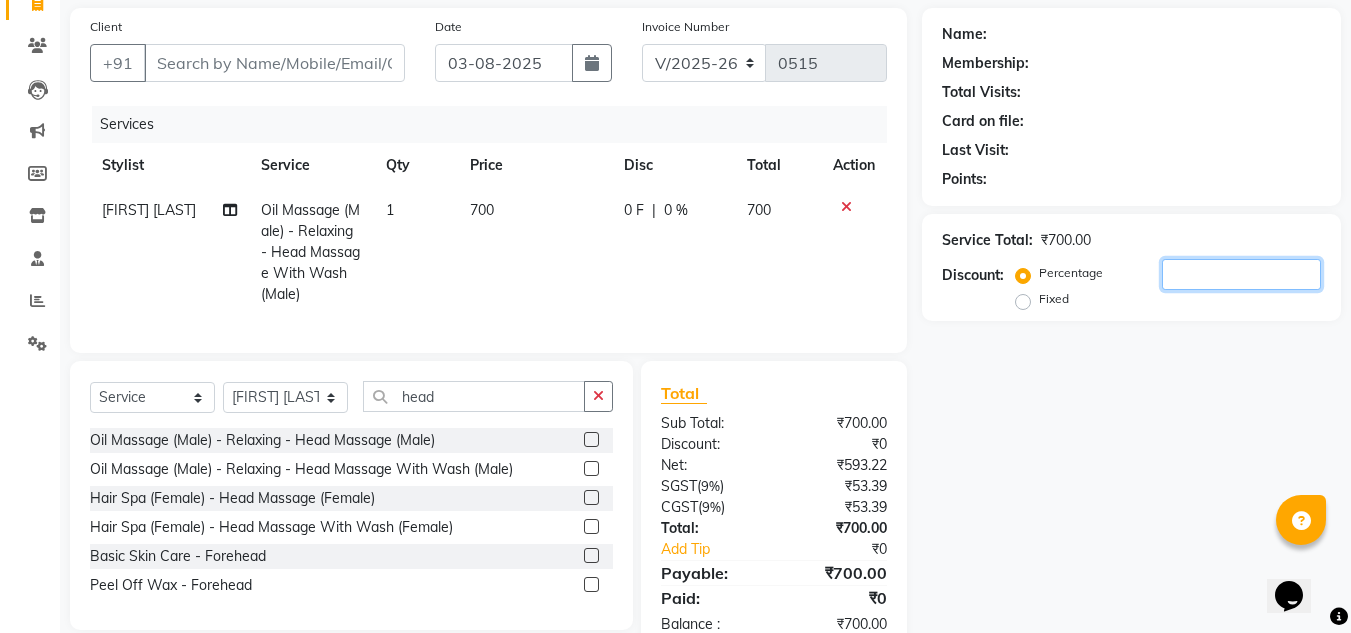 click 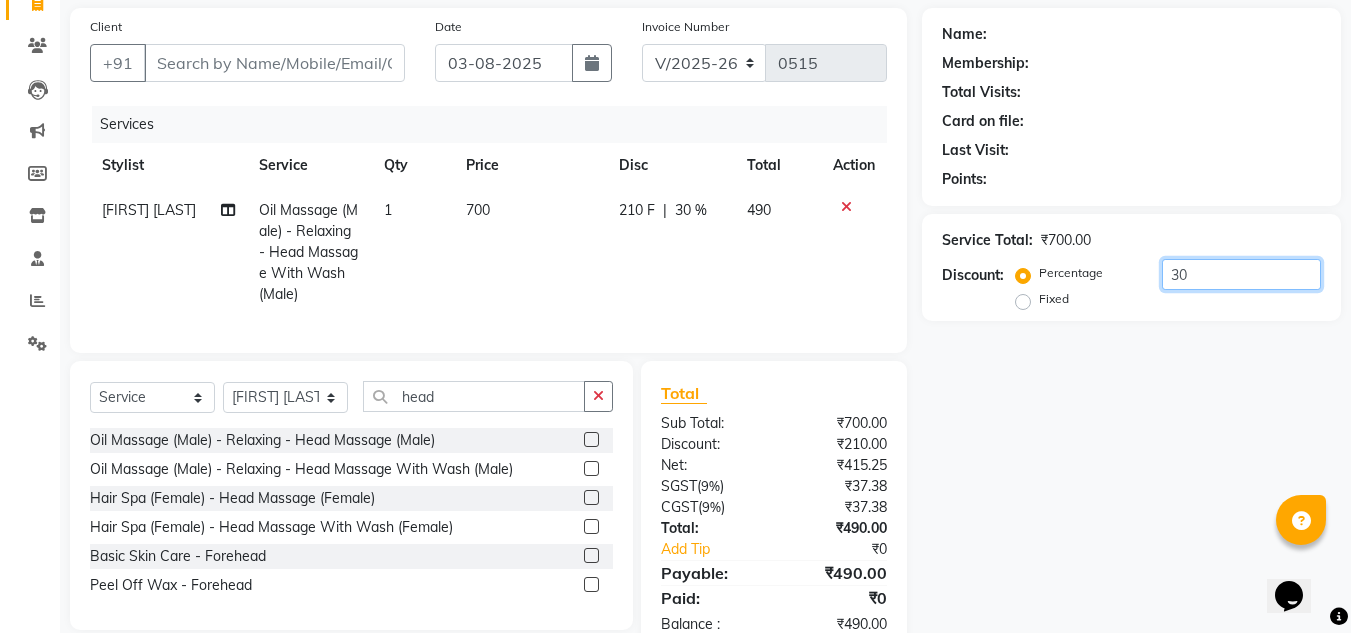 type on "30" 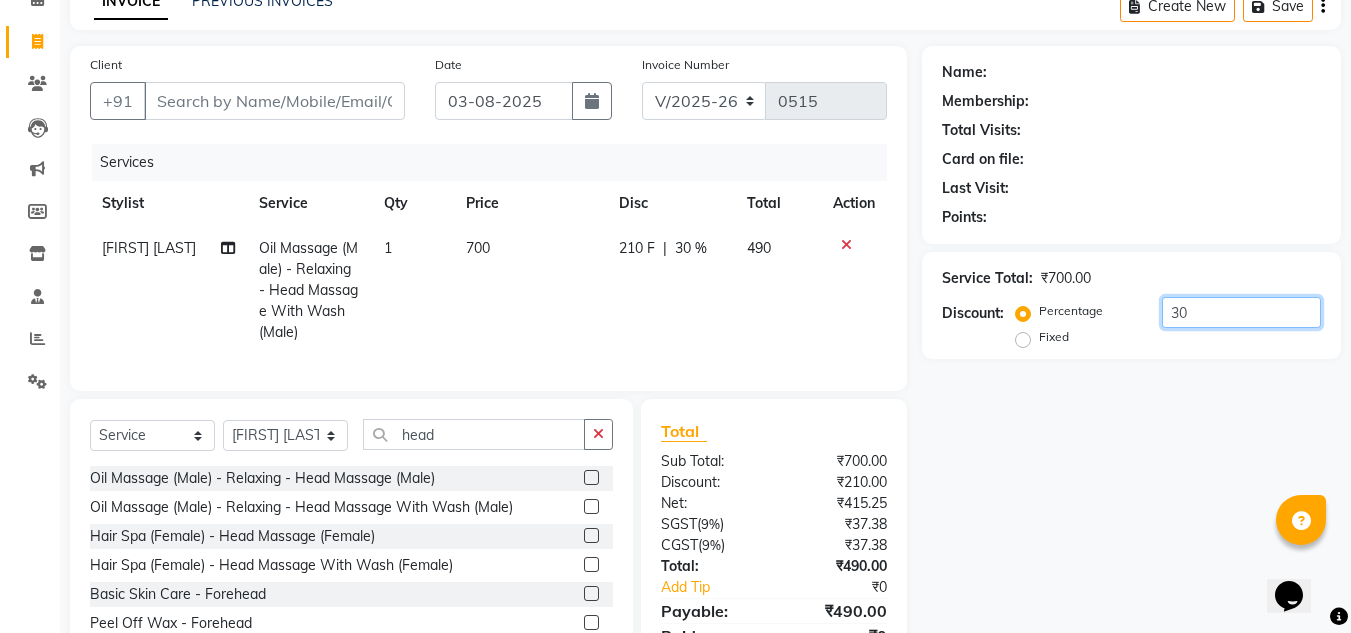 scroll, scrollTop: 9, scrollLeft: 0, axis: vertical 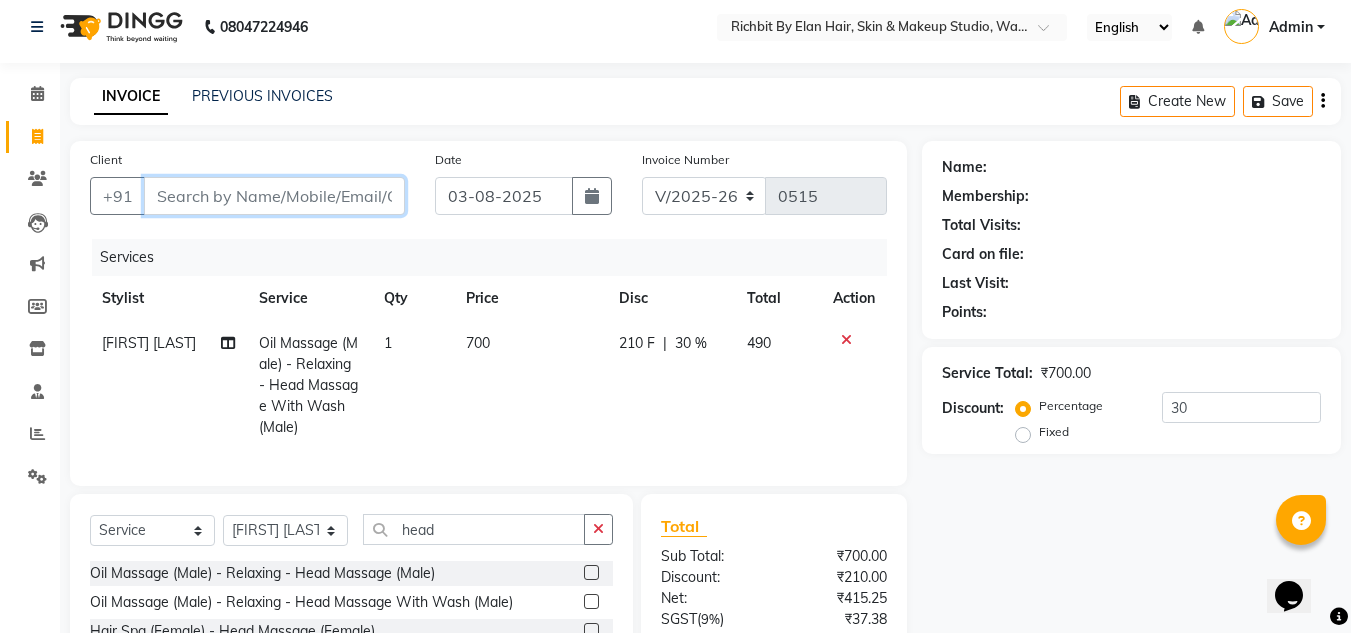 click on "Client" at bounding box center [274, 196] 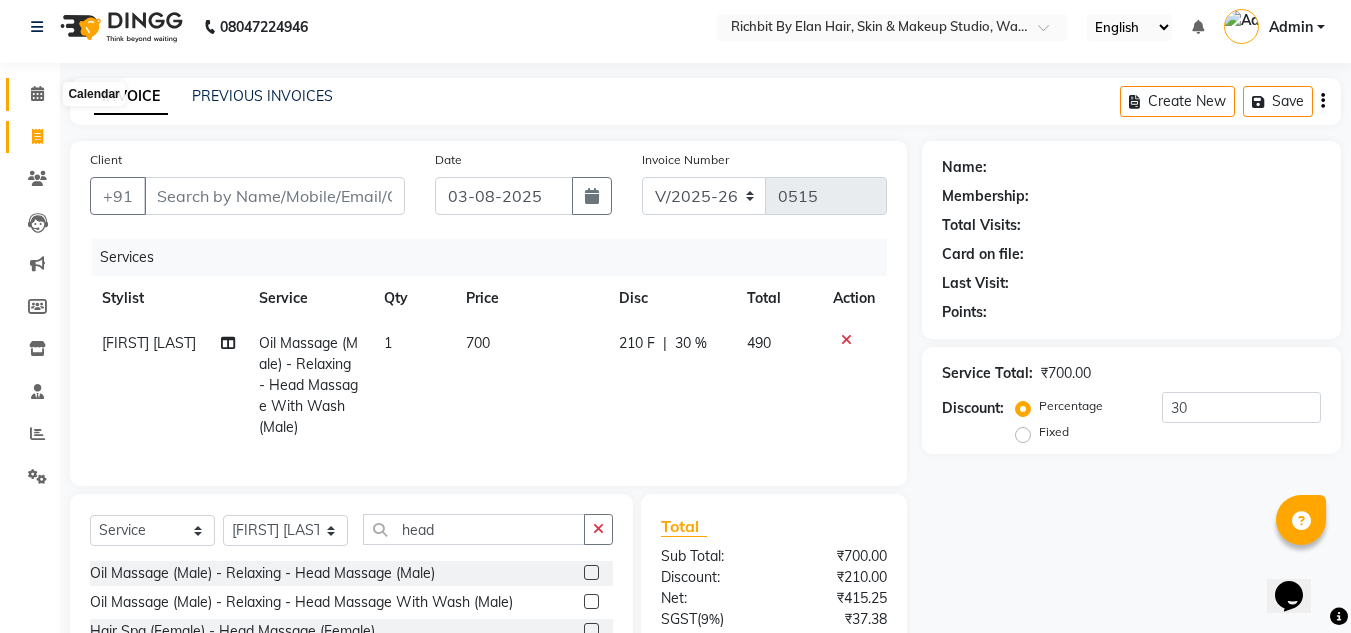 click 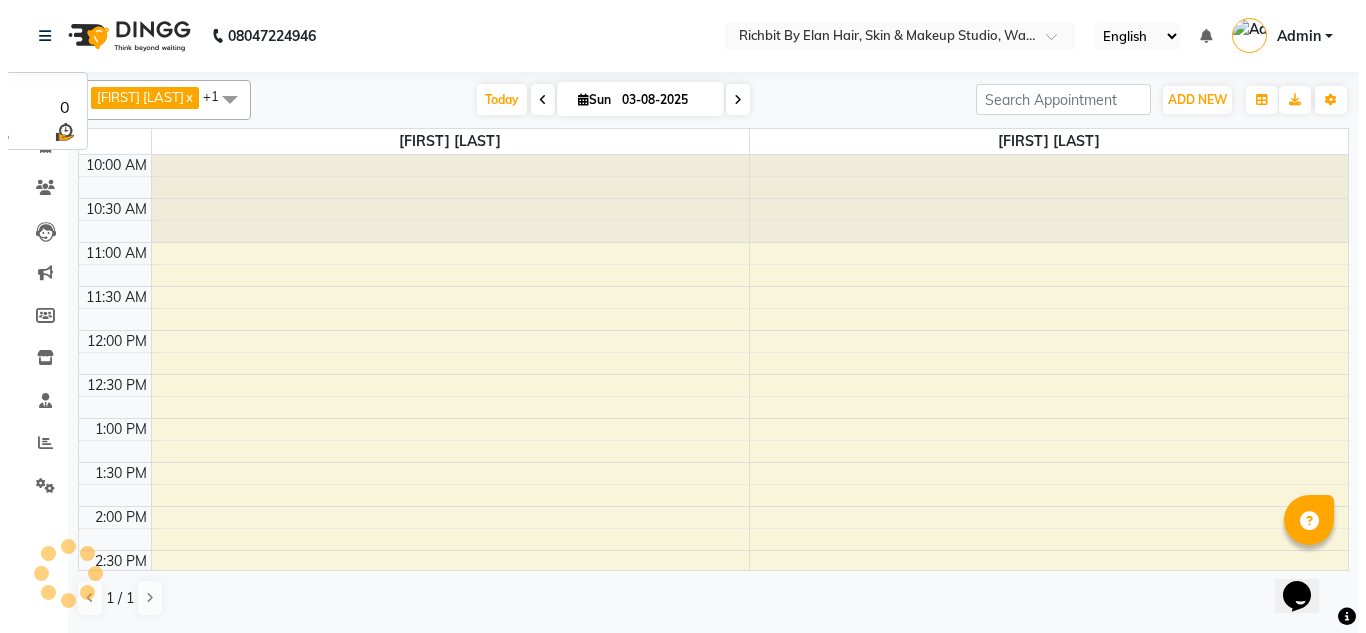 scroll, scrollTop: 0, scrollLeft: 0, axis: both 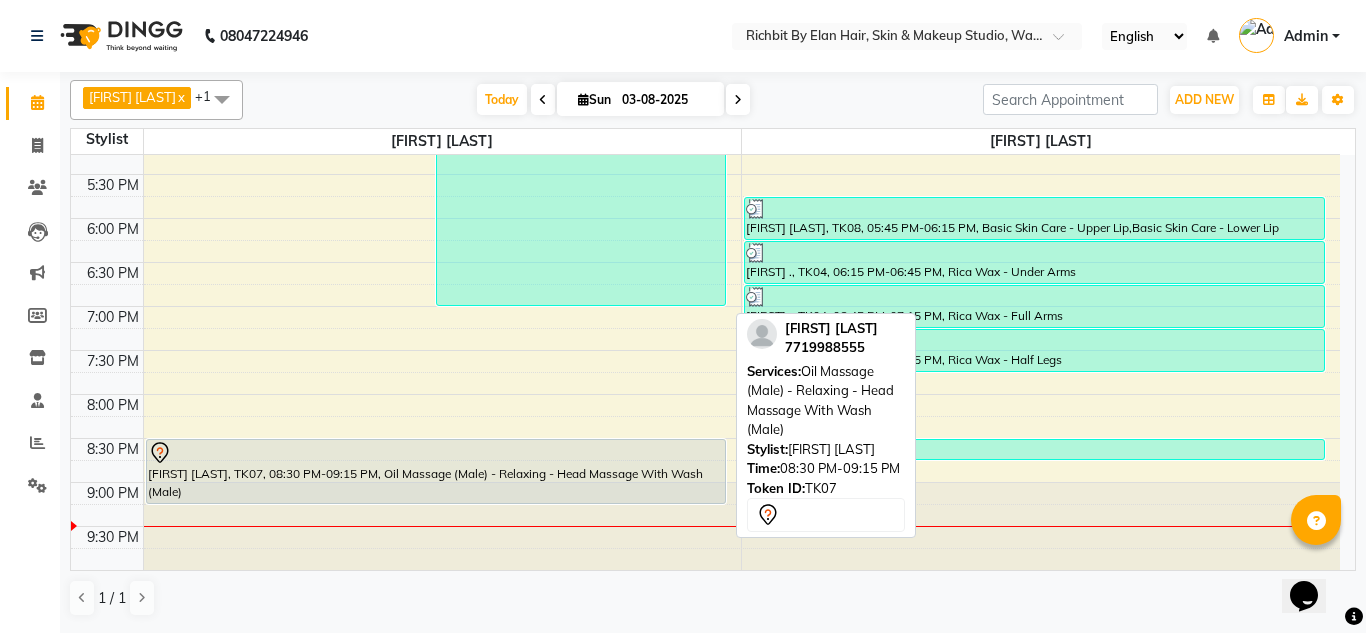 click at bounding box center [436, 503] 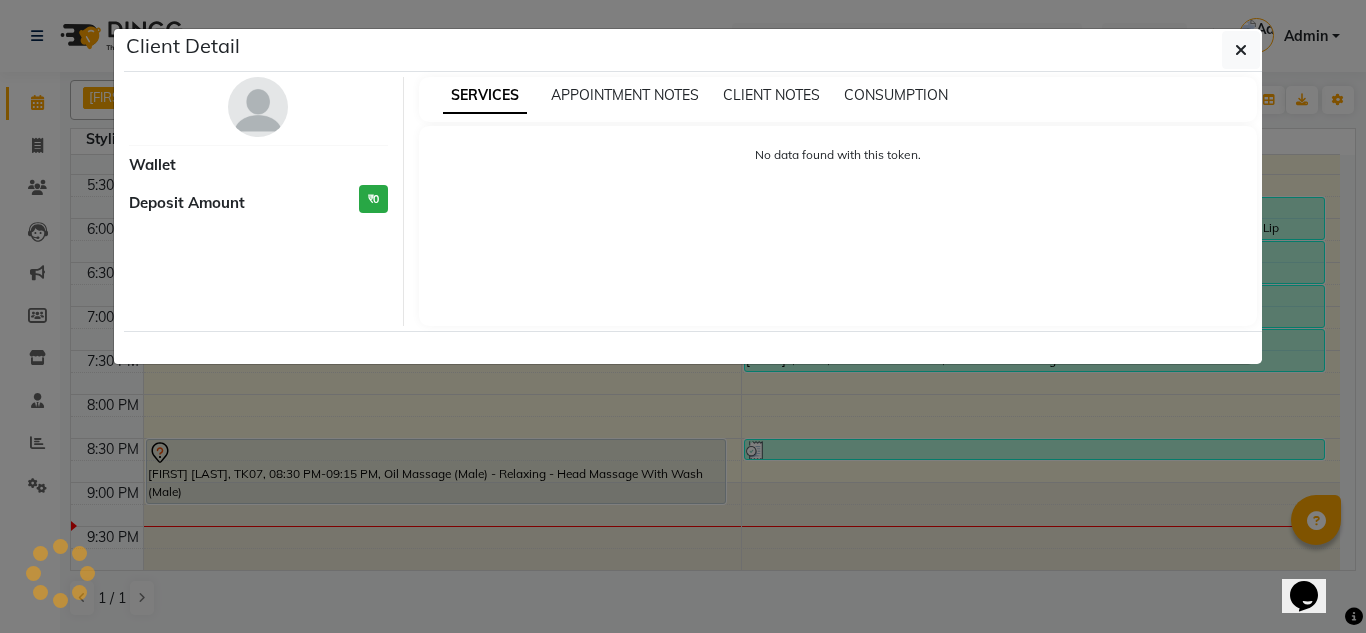 select on "7" 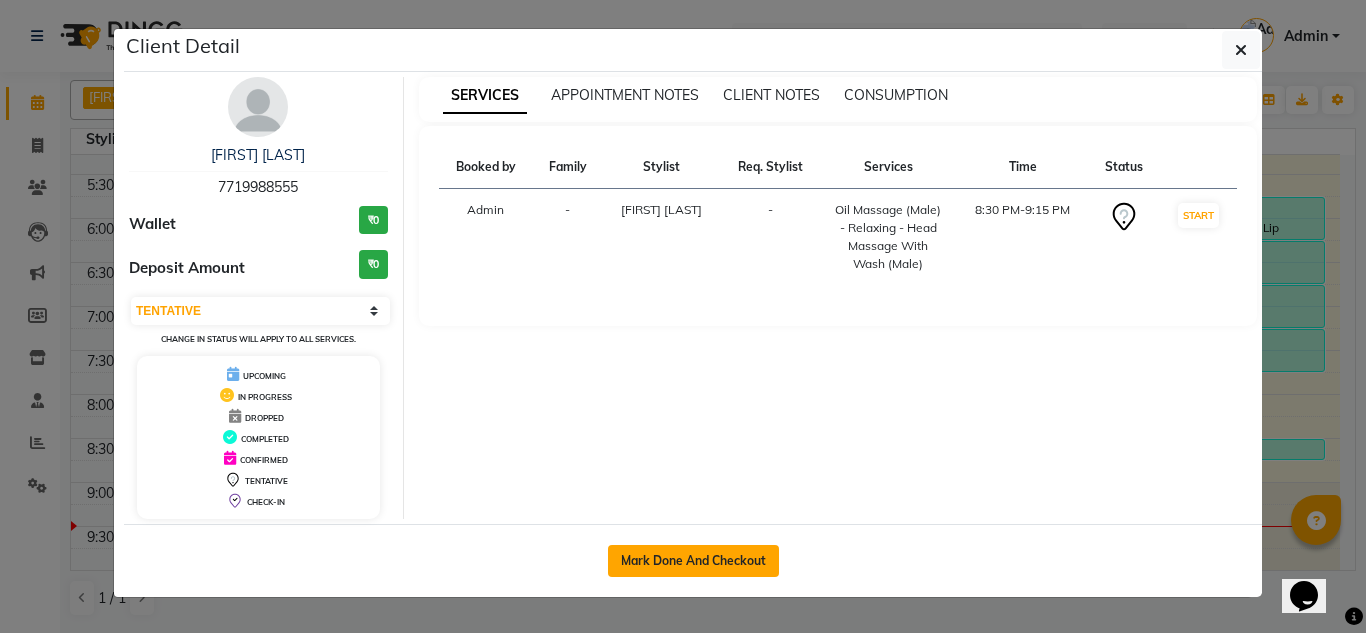 click on "Mark Done And Checkout" 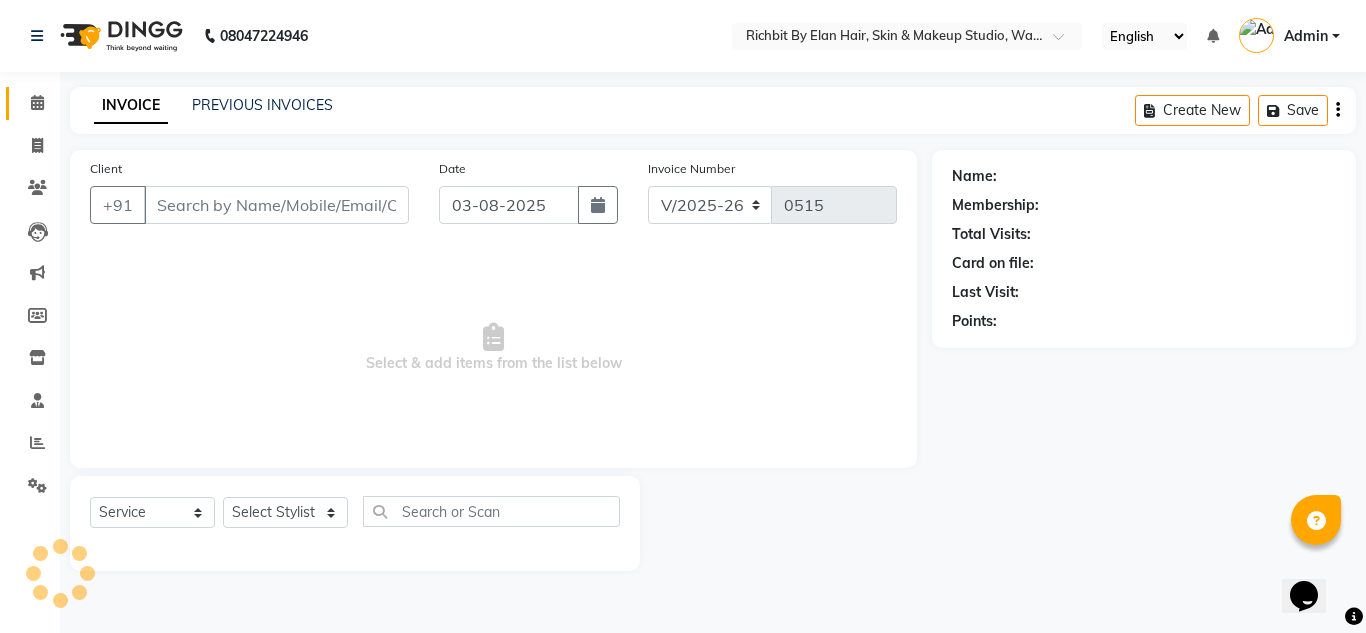 select on "3" 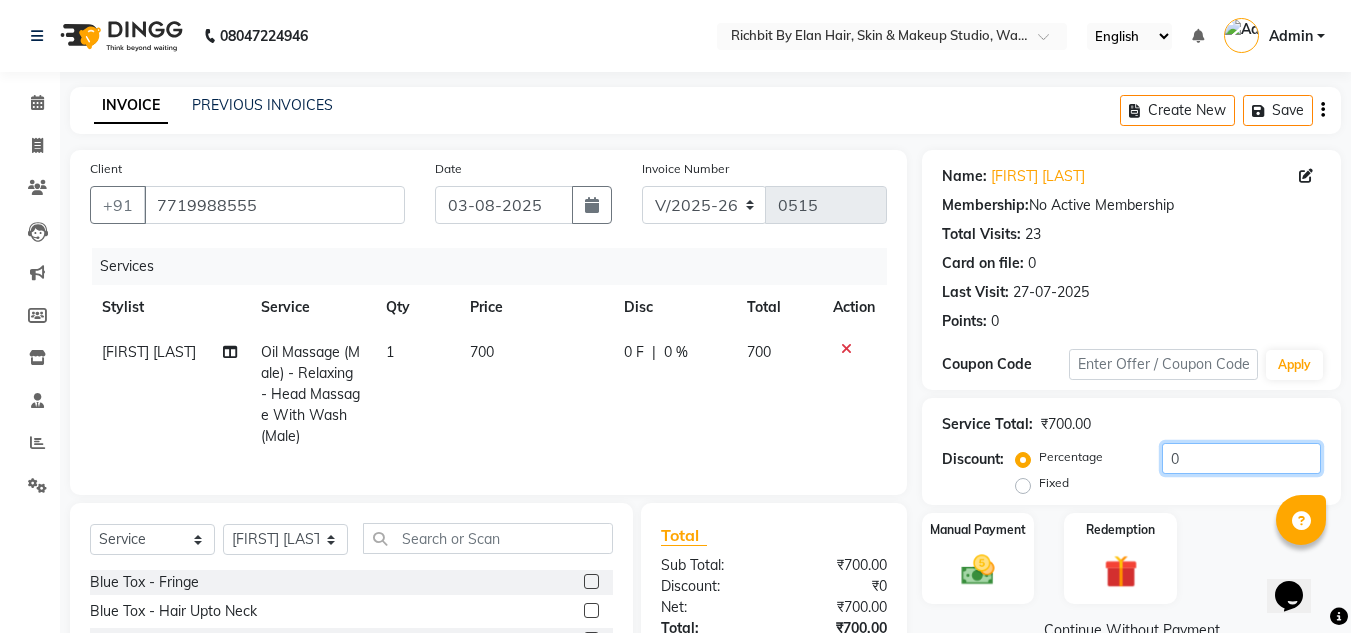 click on "0" 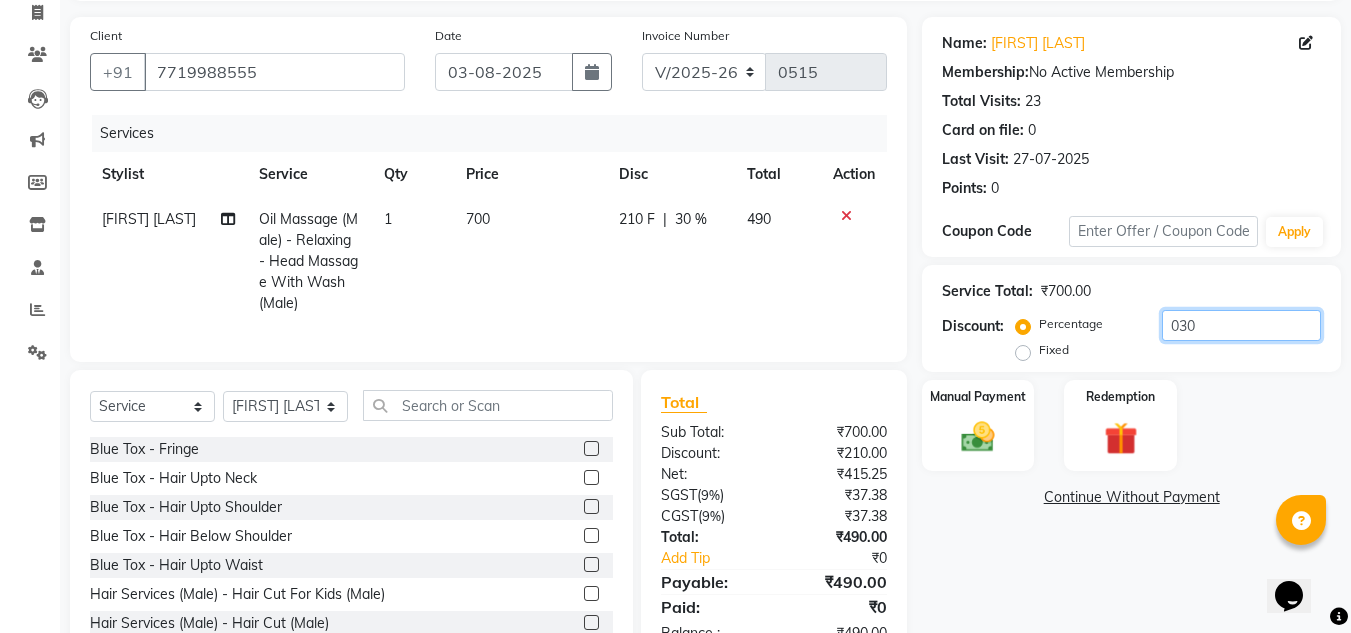 scroll, scrollTop: 200, scrollLeft: 0, axis: vertical 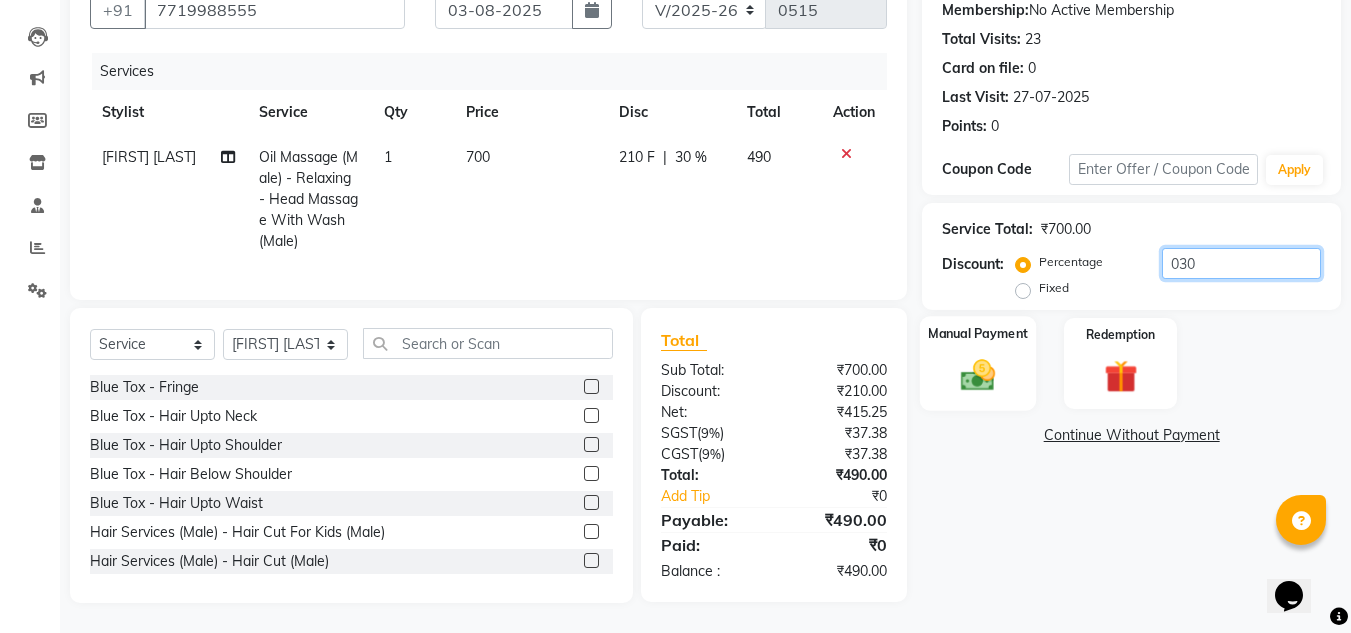 type on "030" 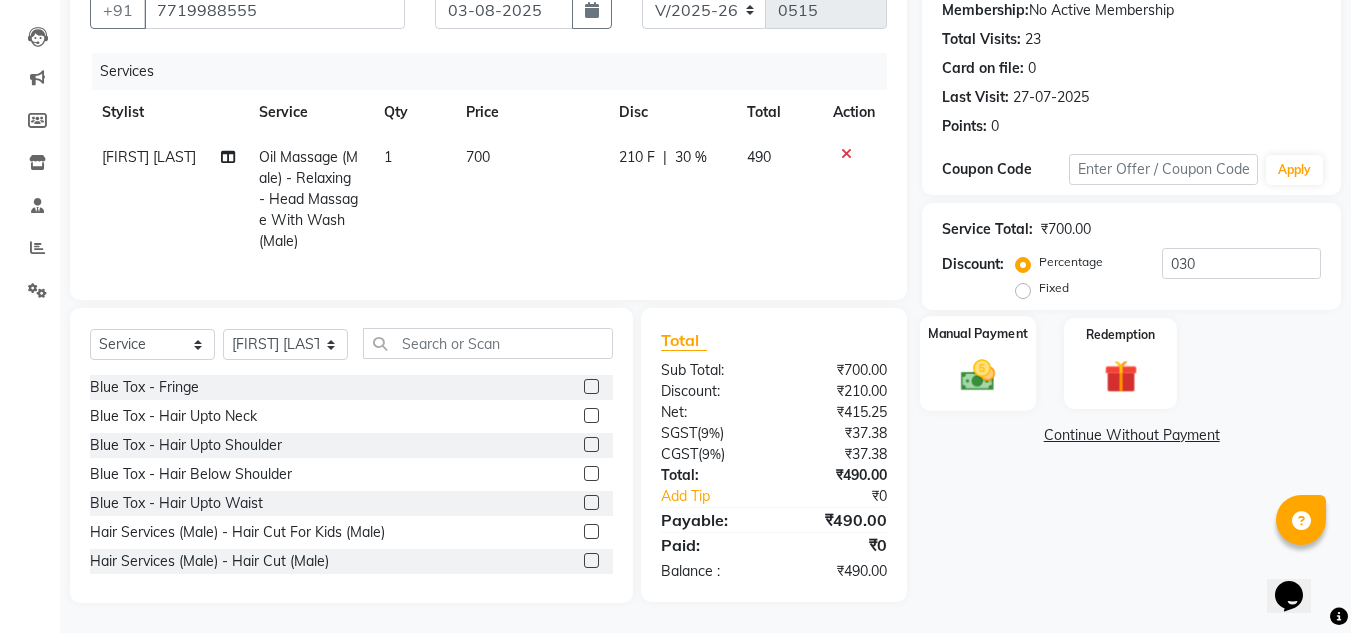 click on "Manual Payment" 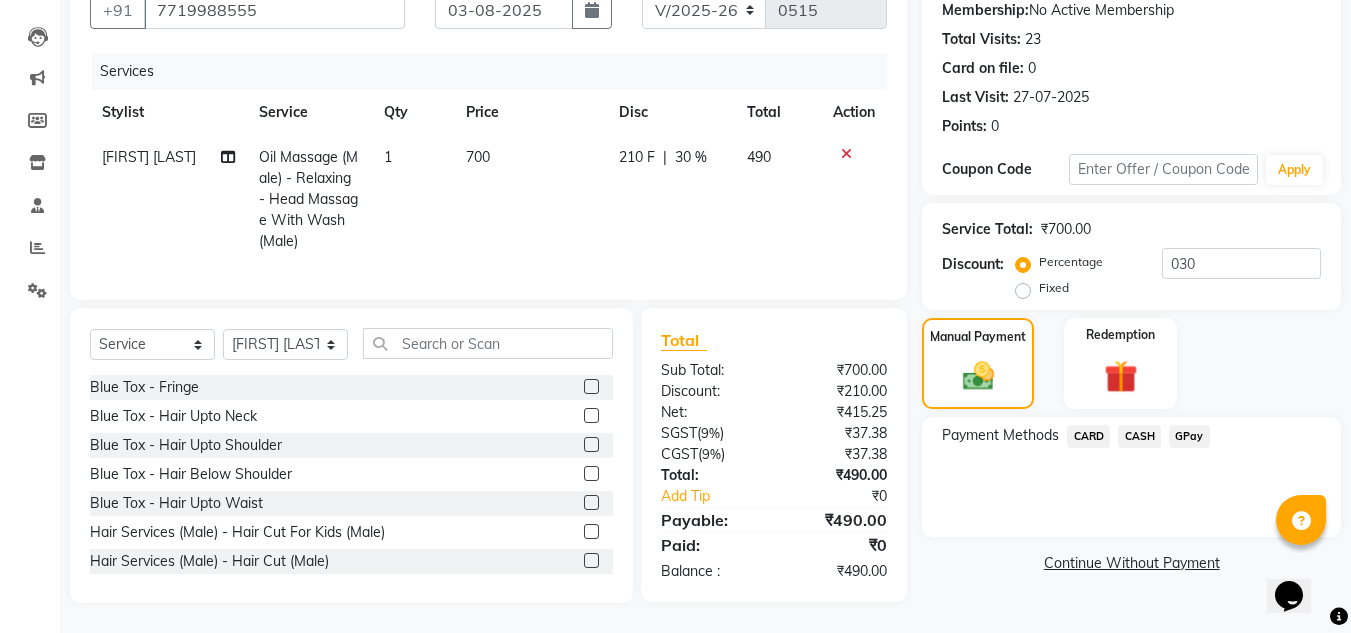 click on "GPay" 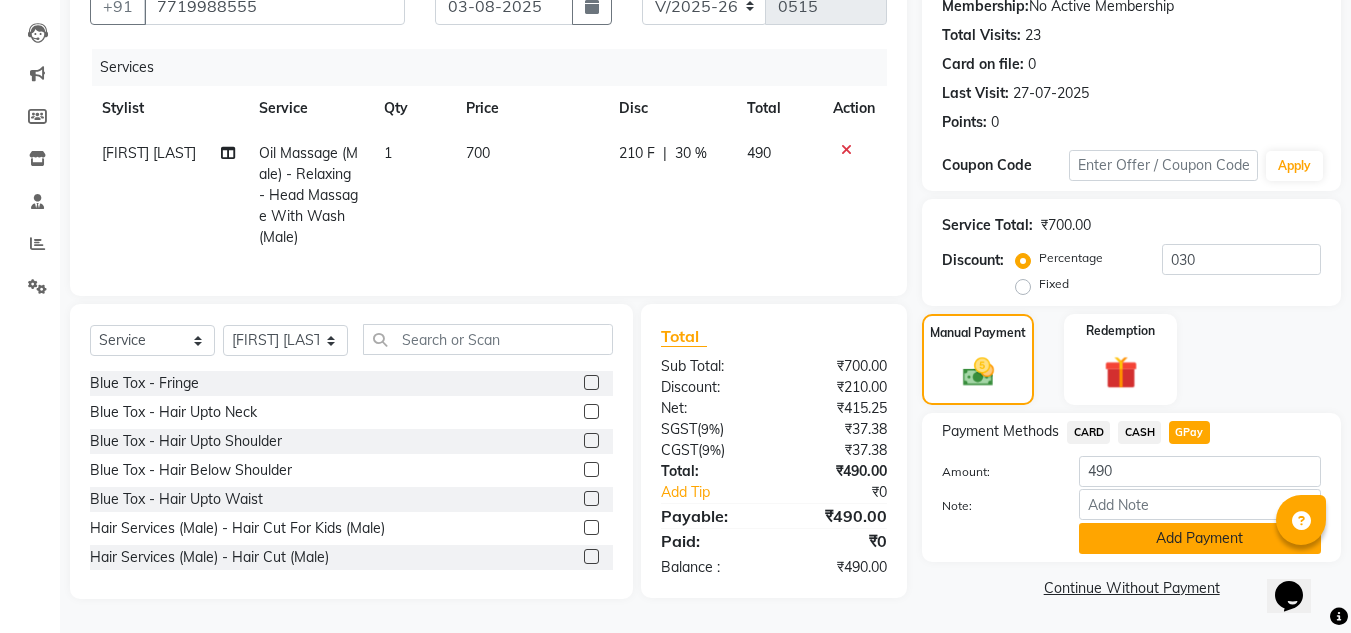 scroll, scrollTop: 210, scrollLeft: 0, axis: vertical 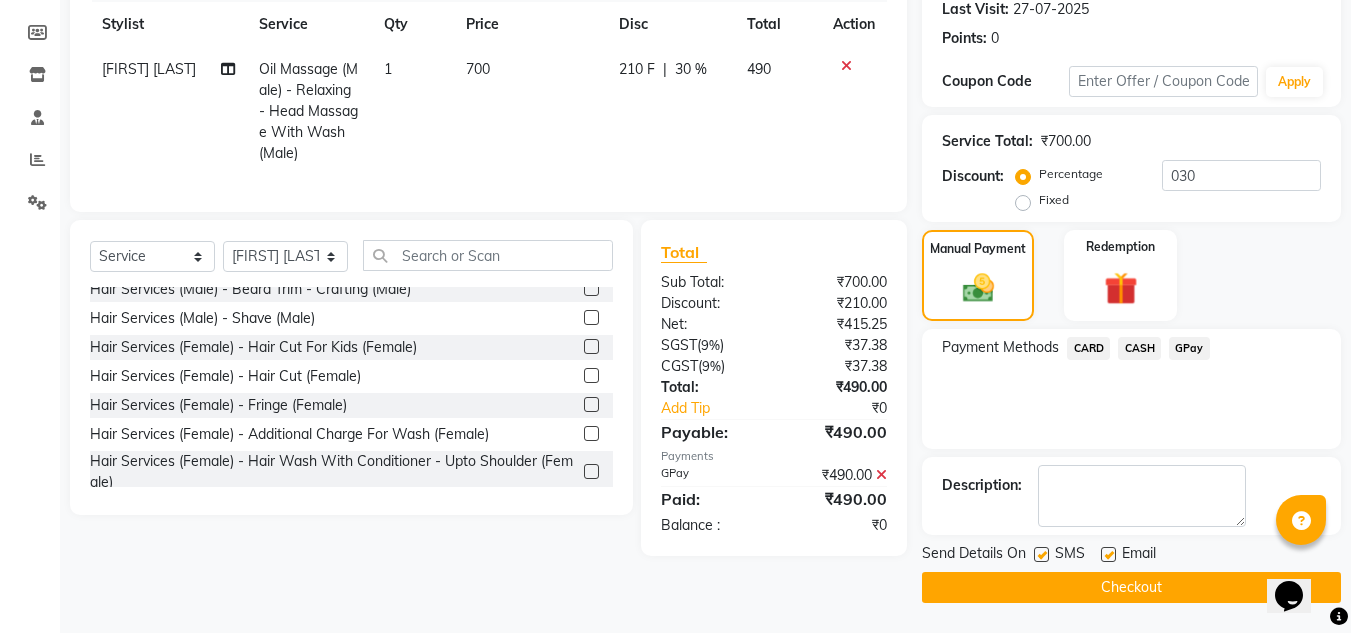 click on "Checkout" 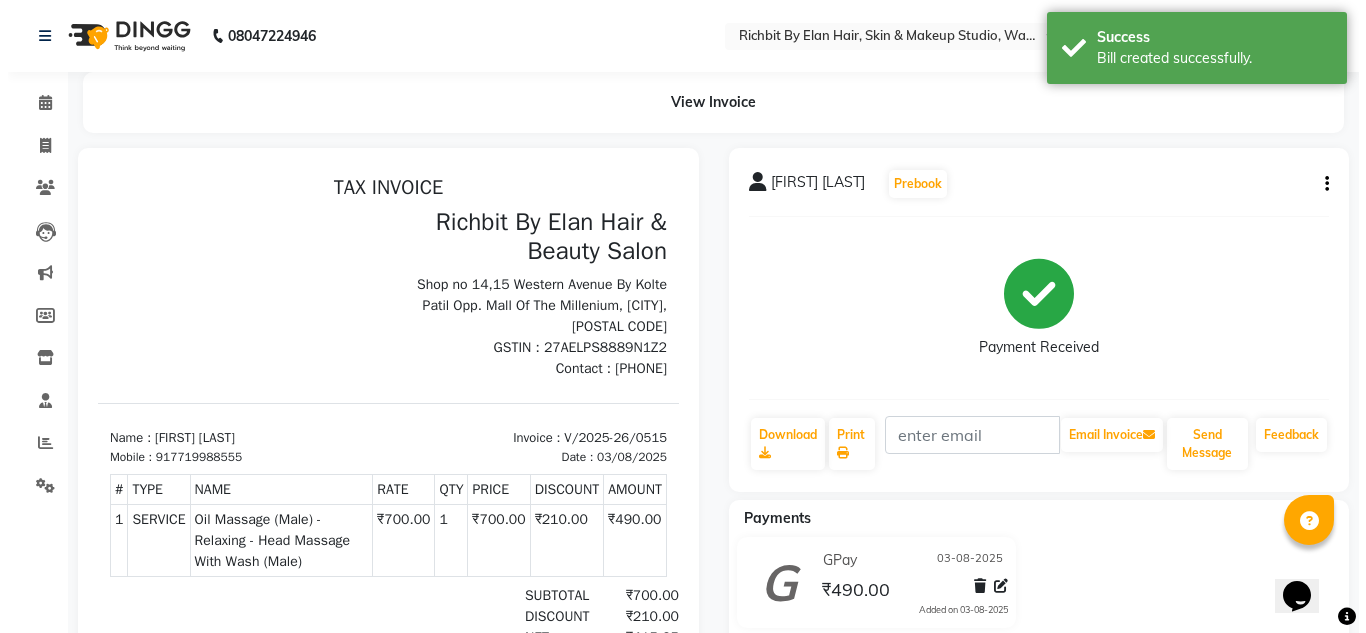 scroll, scrollTop: 0, scrollLeft: 0, axis: both 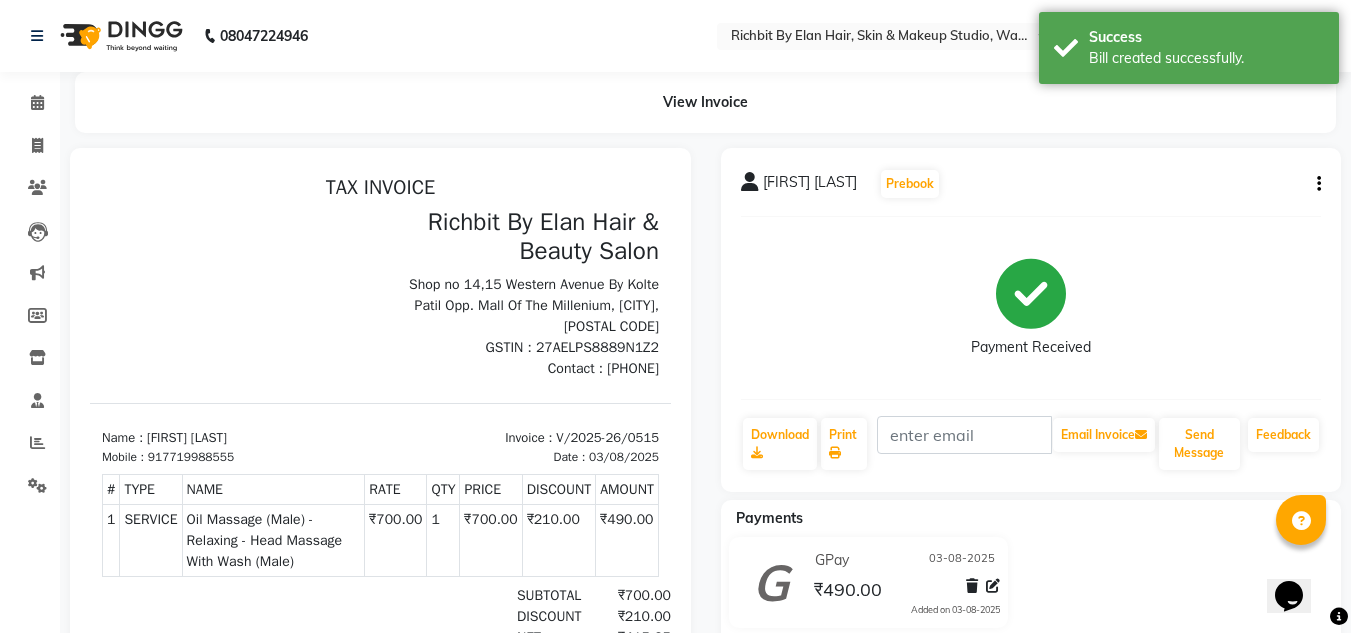 click on "Calendar" 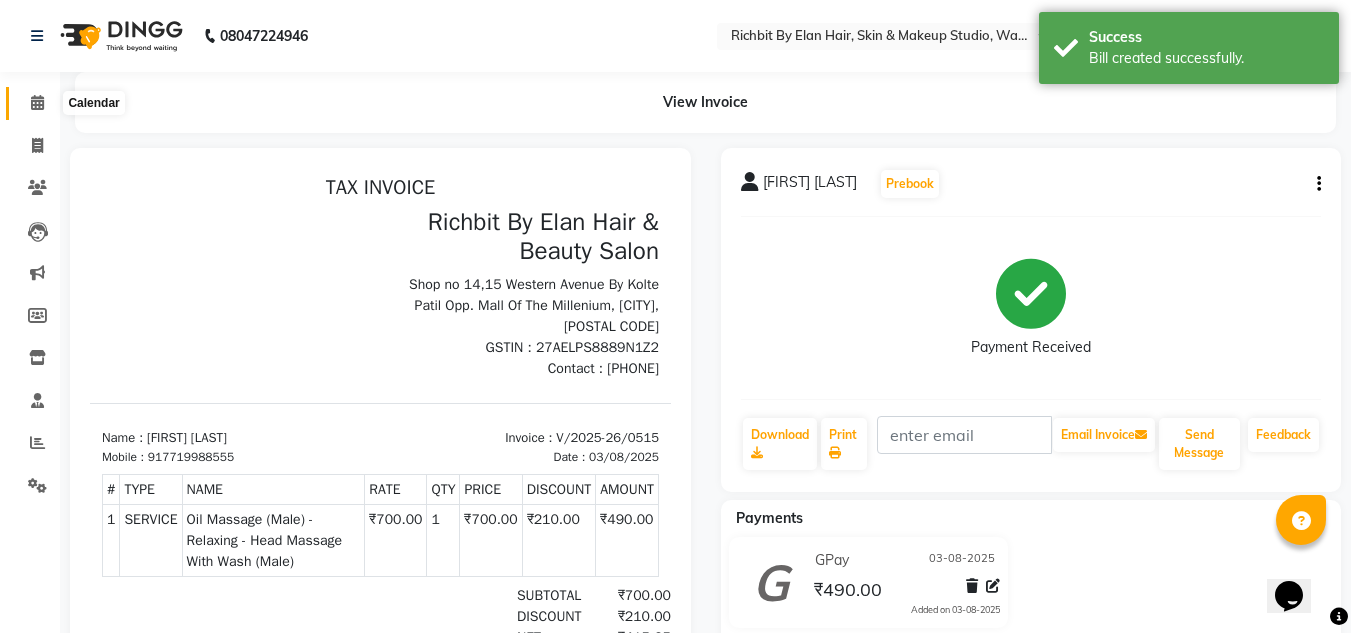 click 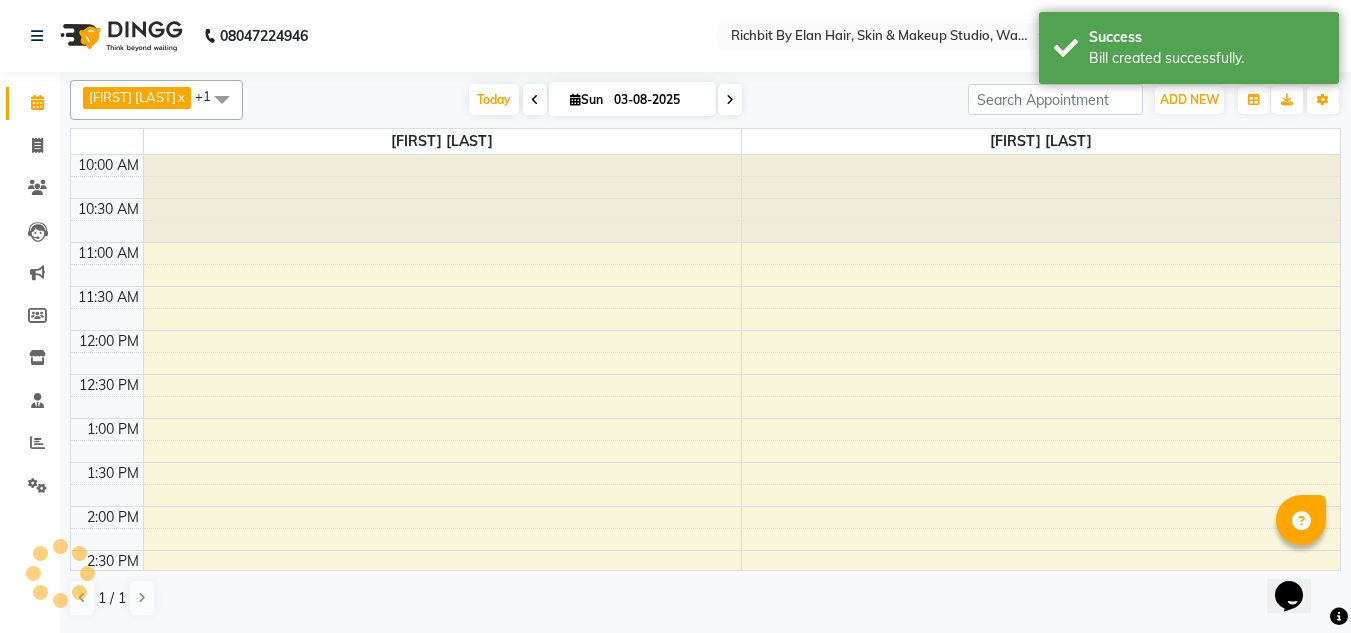 click 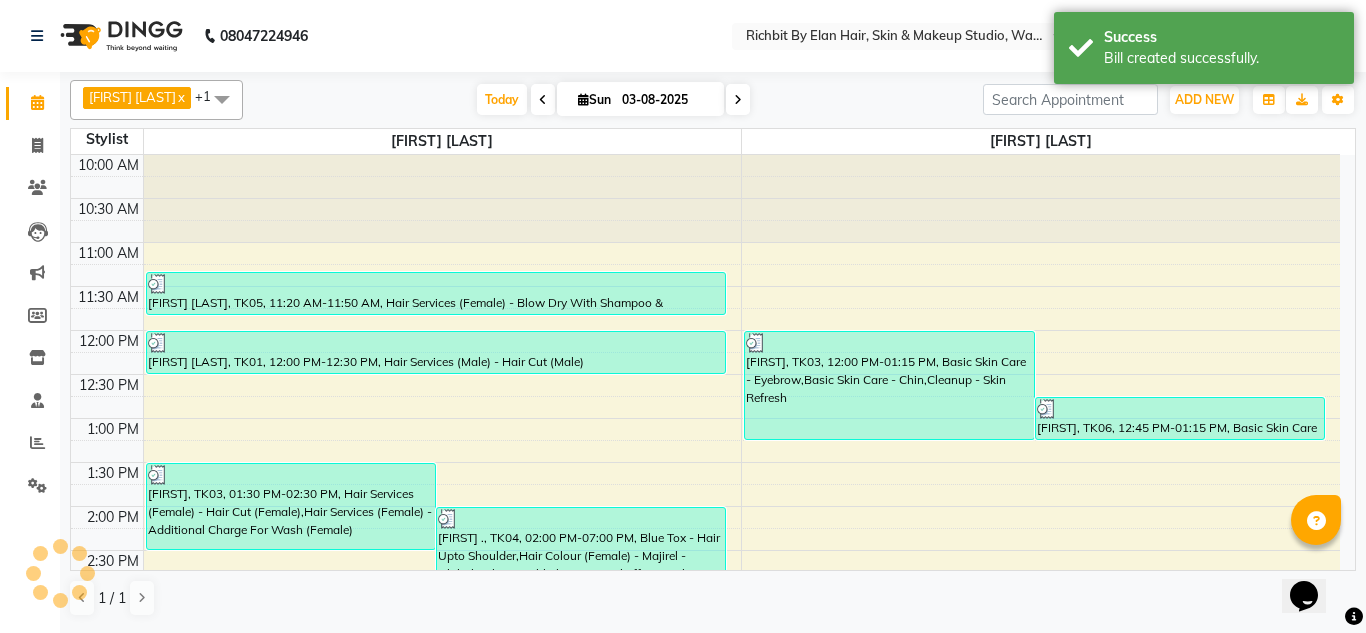 click 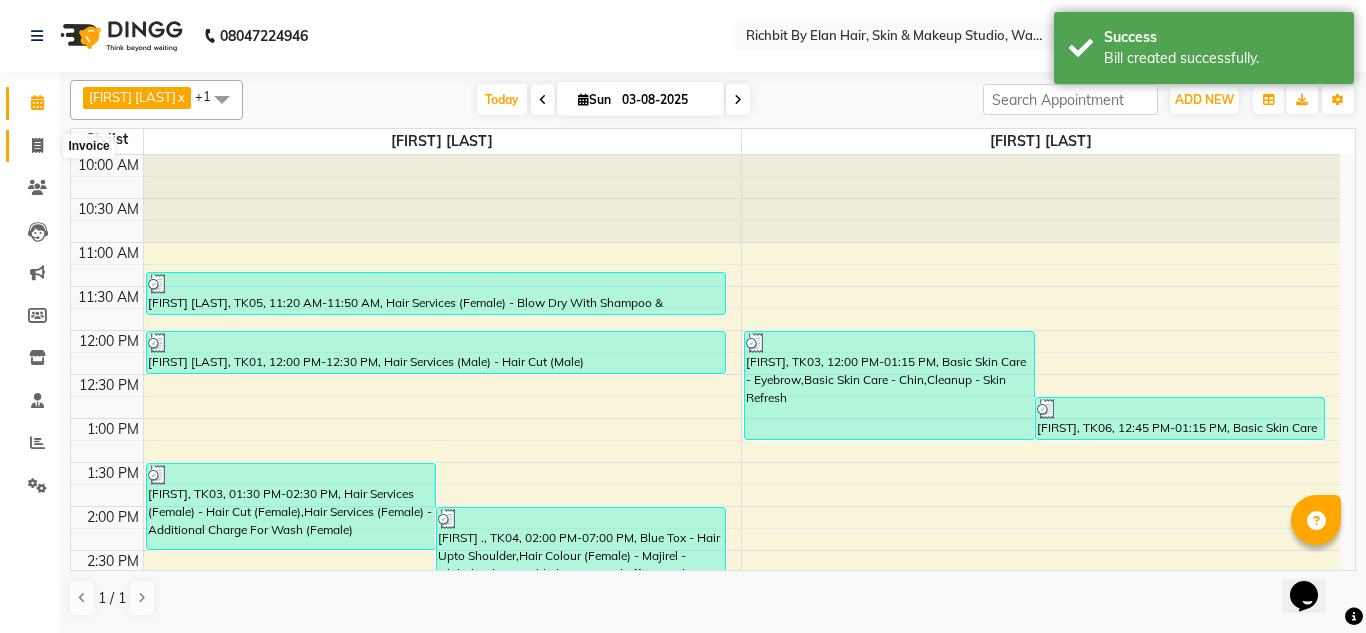 click 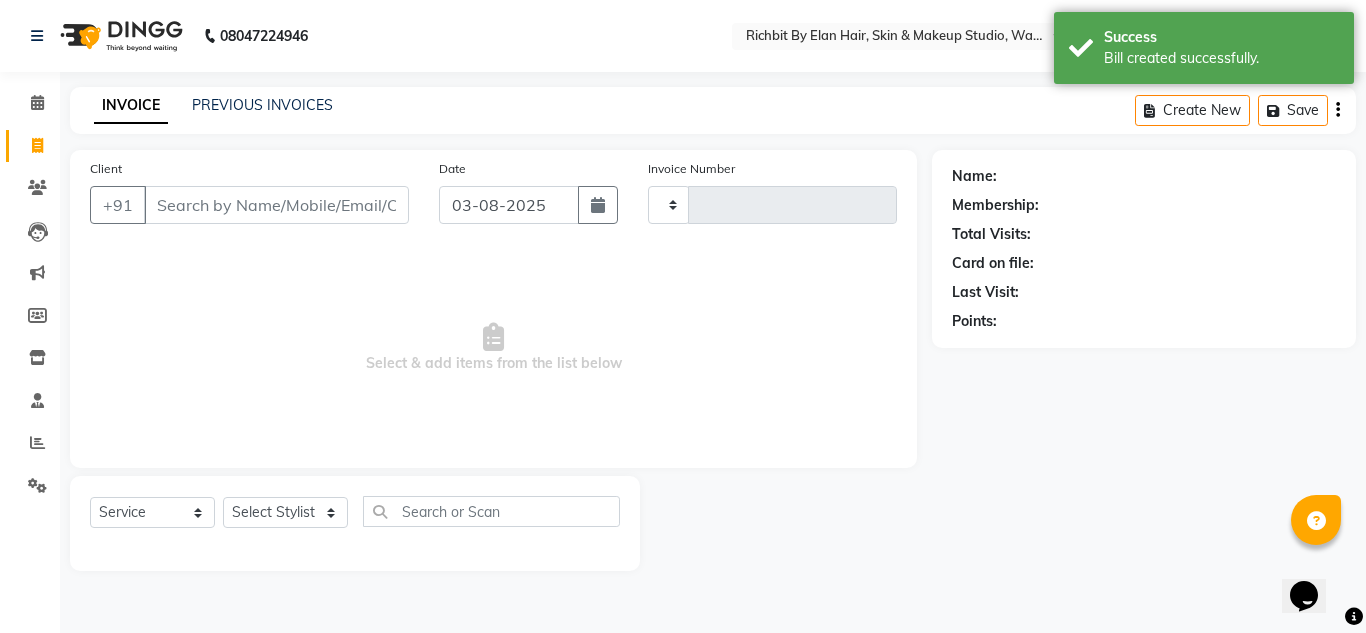 type on "0516" 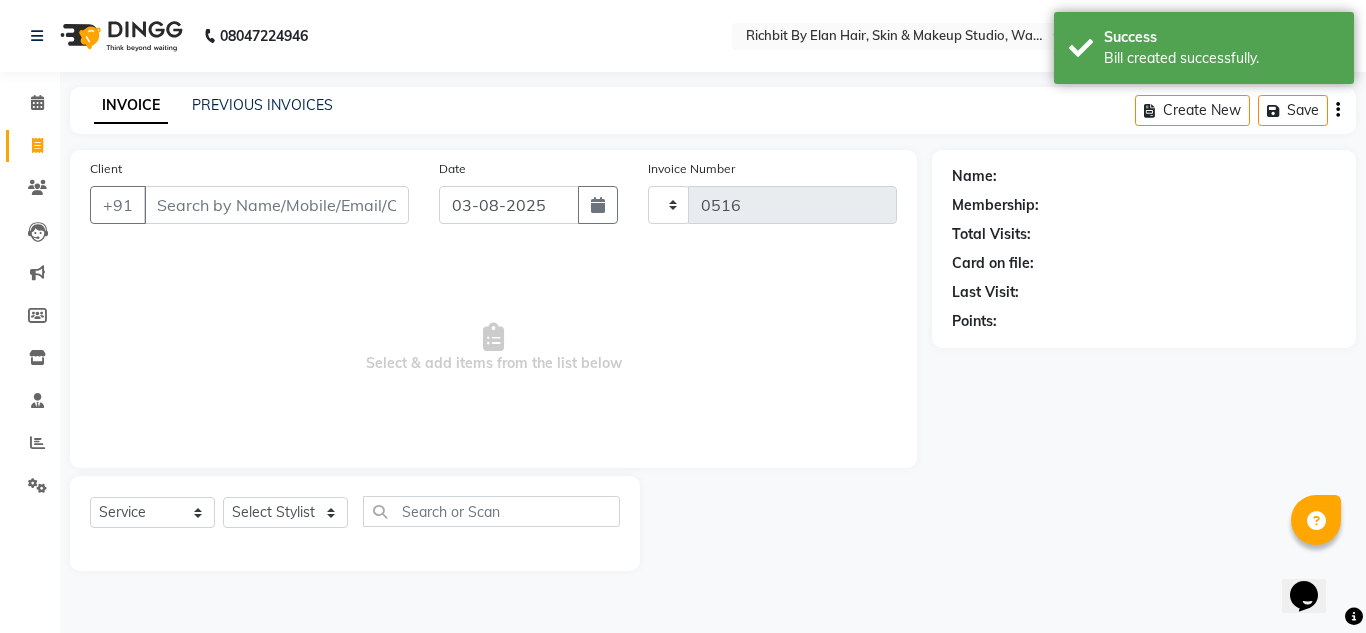 select on "4114" 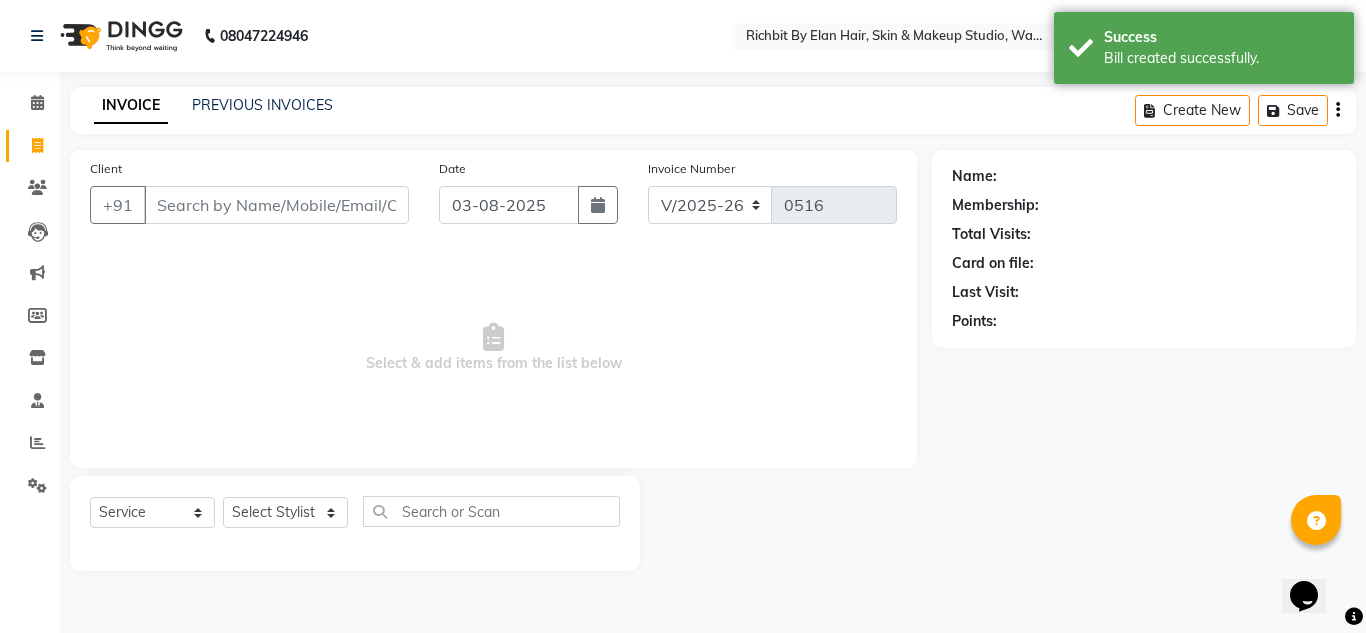click on "INVOICE PREVIOUS INVOICES Create New   Save  Client +91 Date 03-08-2025 Invoice Number V/2025 V/2025-26 0516  Select & add items from the list below  Select  Service  Product  Membership  Package Voucher Prepaid Gift Card  Select Stylist [FIRST] [LAST] [FIRST] [LAST] [FIRST] [LAST] [FIRST] [LAST] [FIRST] [LAST] Name: Membership: Total Visits: Card on file: Last Visit:  Points:" 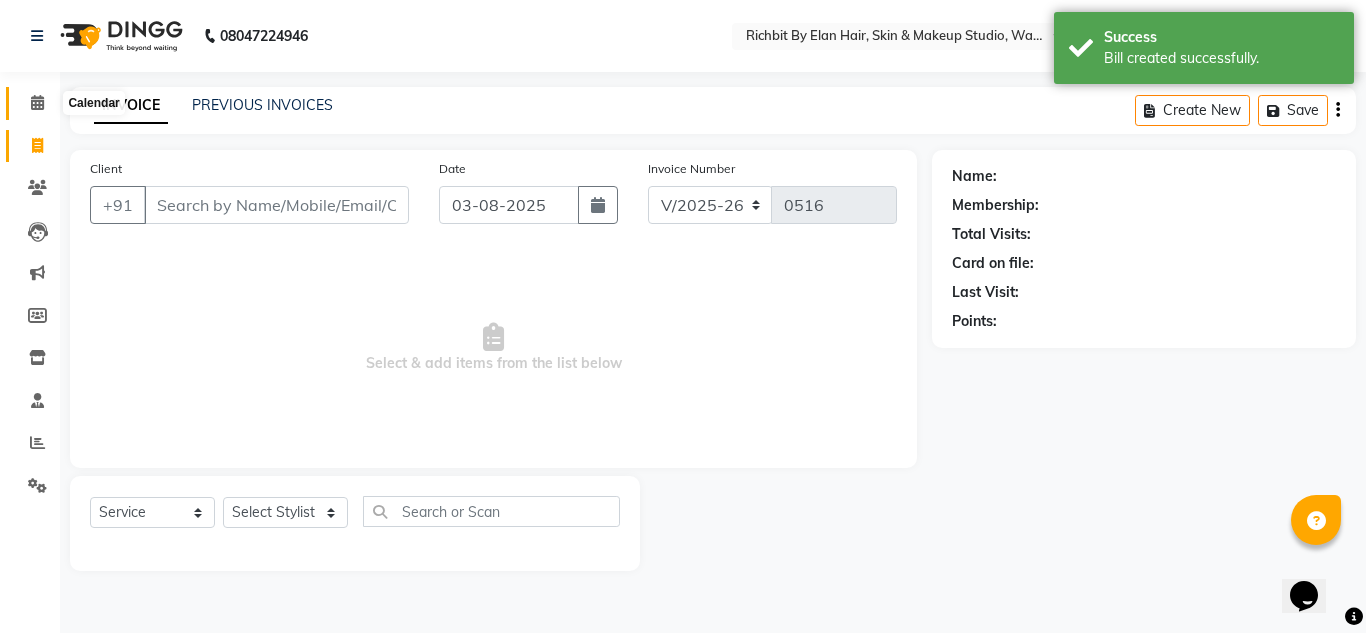 click 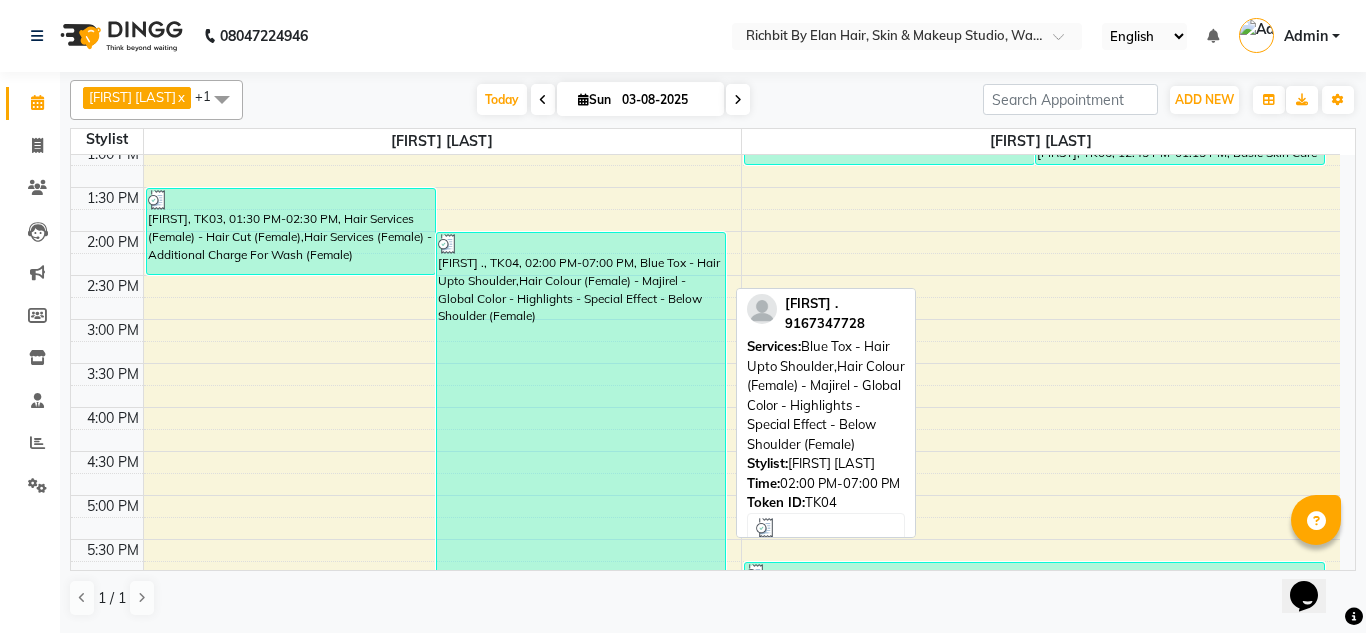 scroll, scrollTop: 240, scrollLeft: 0, axis: vertical 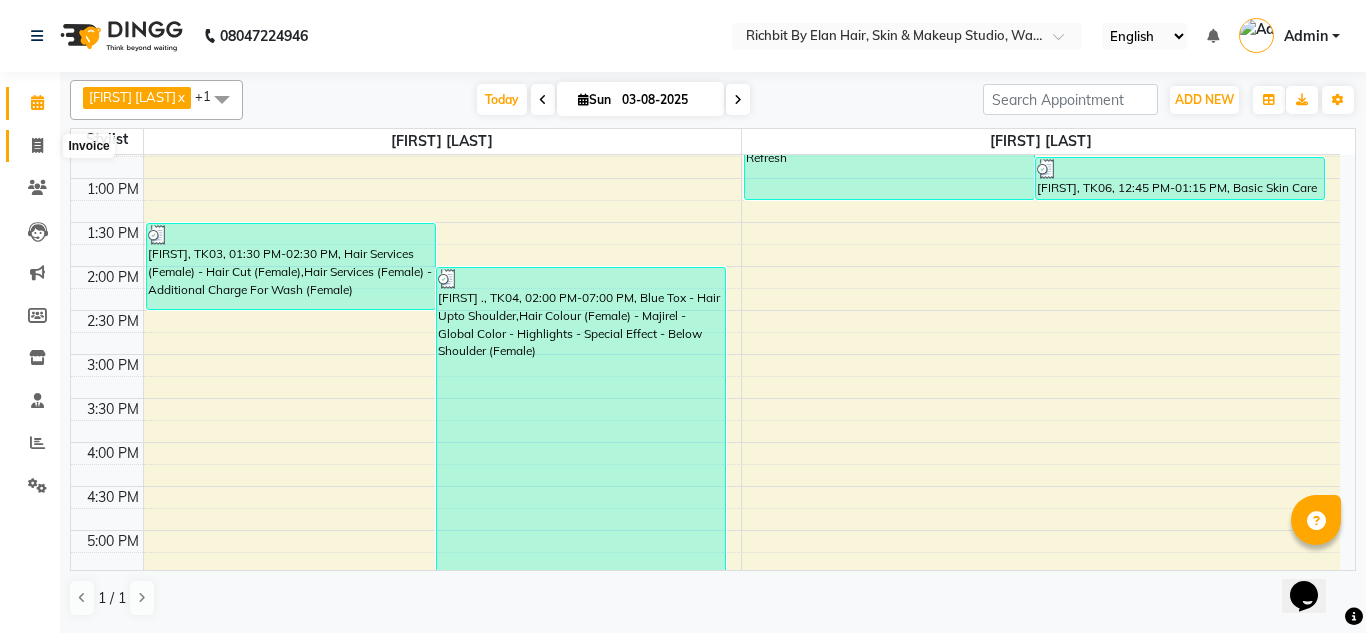 click 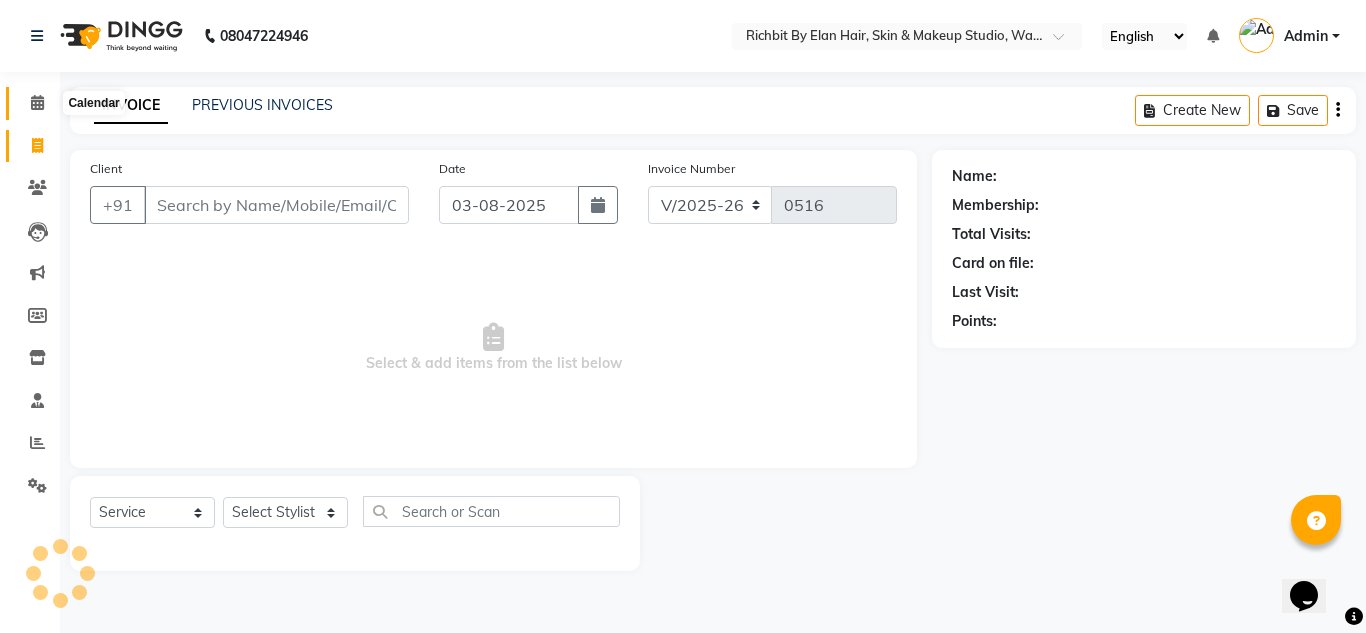 click 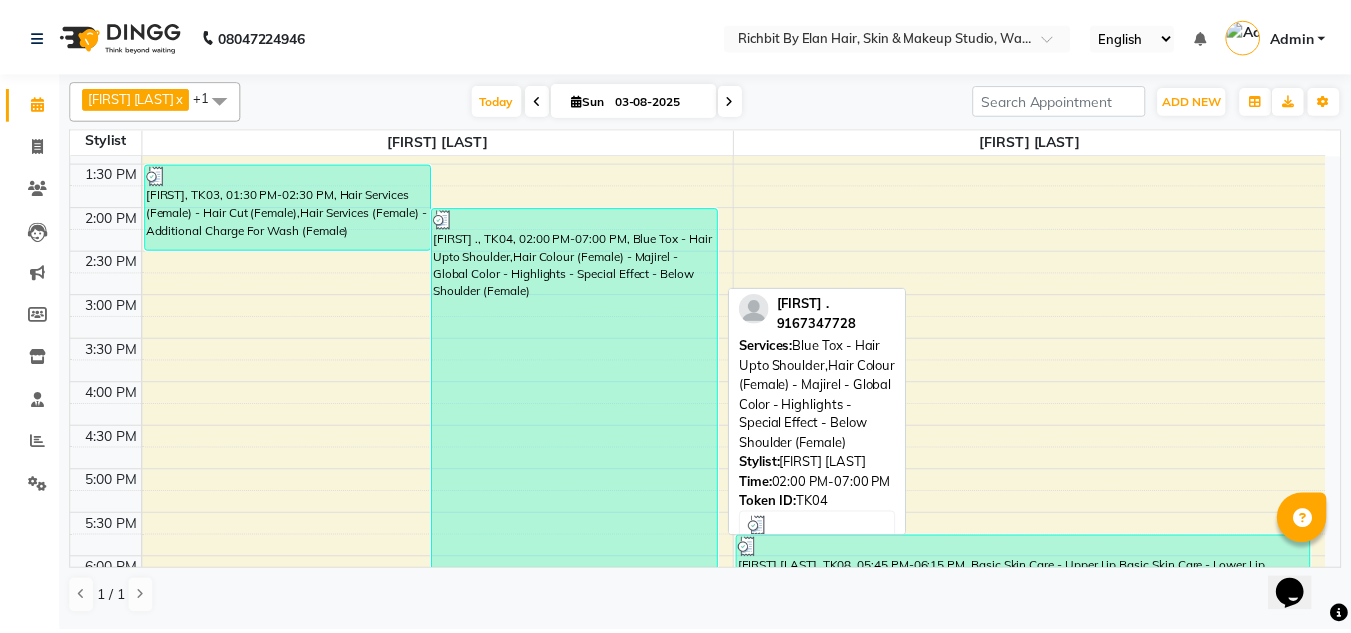 scroll, scrollTop: 640, scrollLeft: 0, axis: vertical 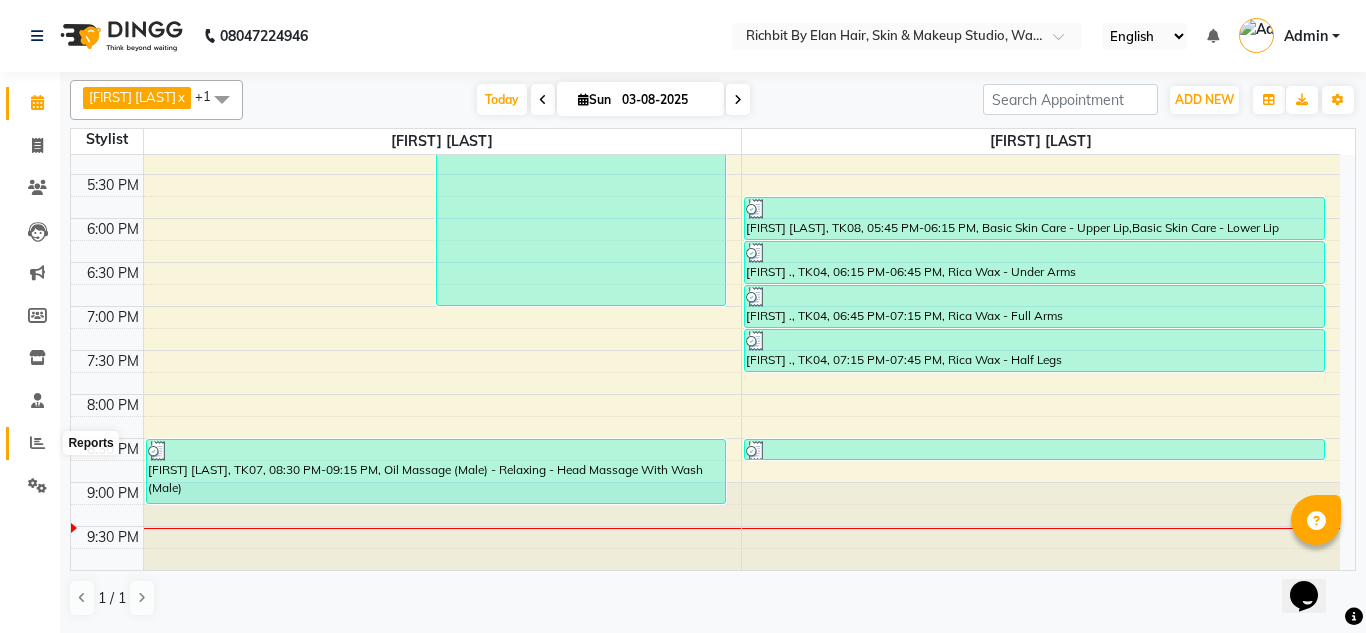 click 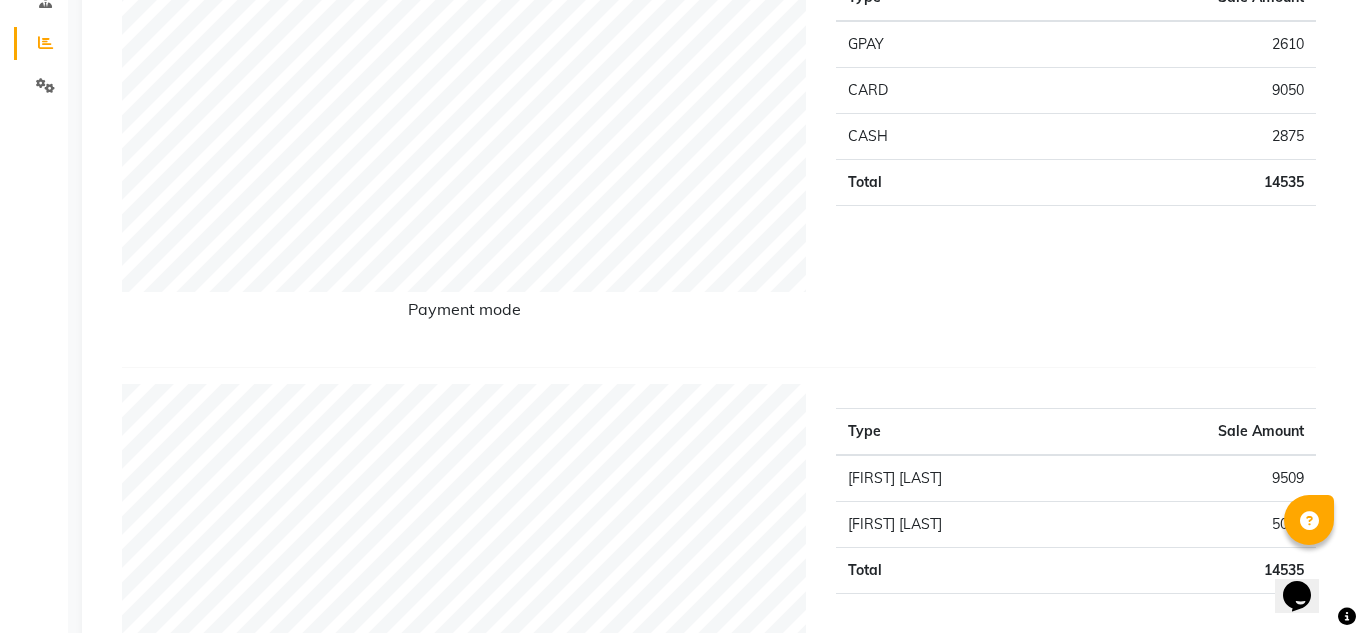 scroll, scrollTop: 0, scrollLeft: 0, axis: both 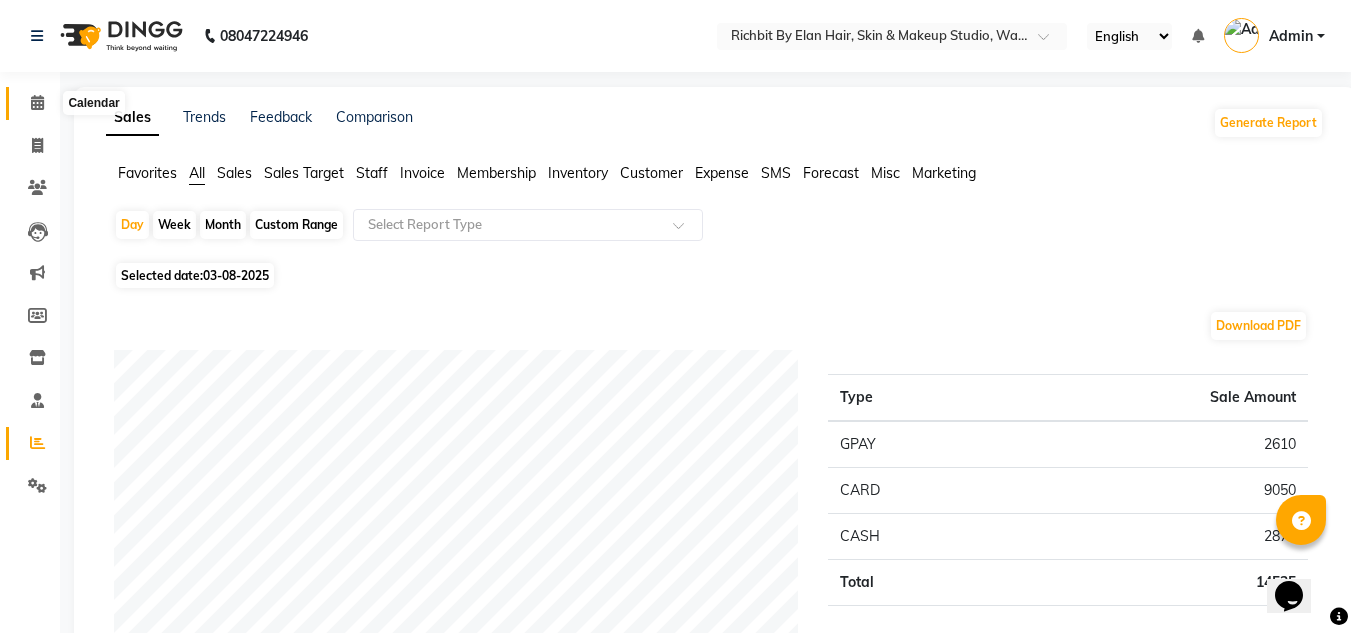 click 